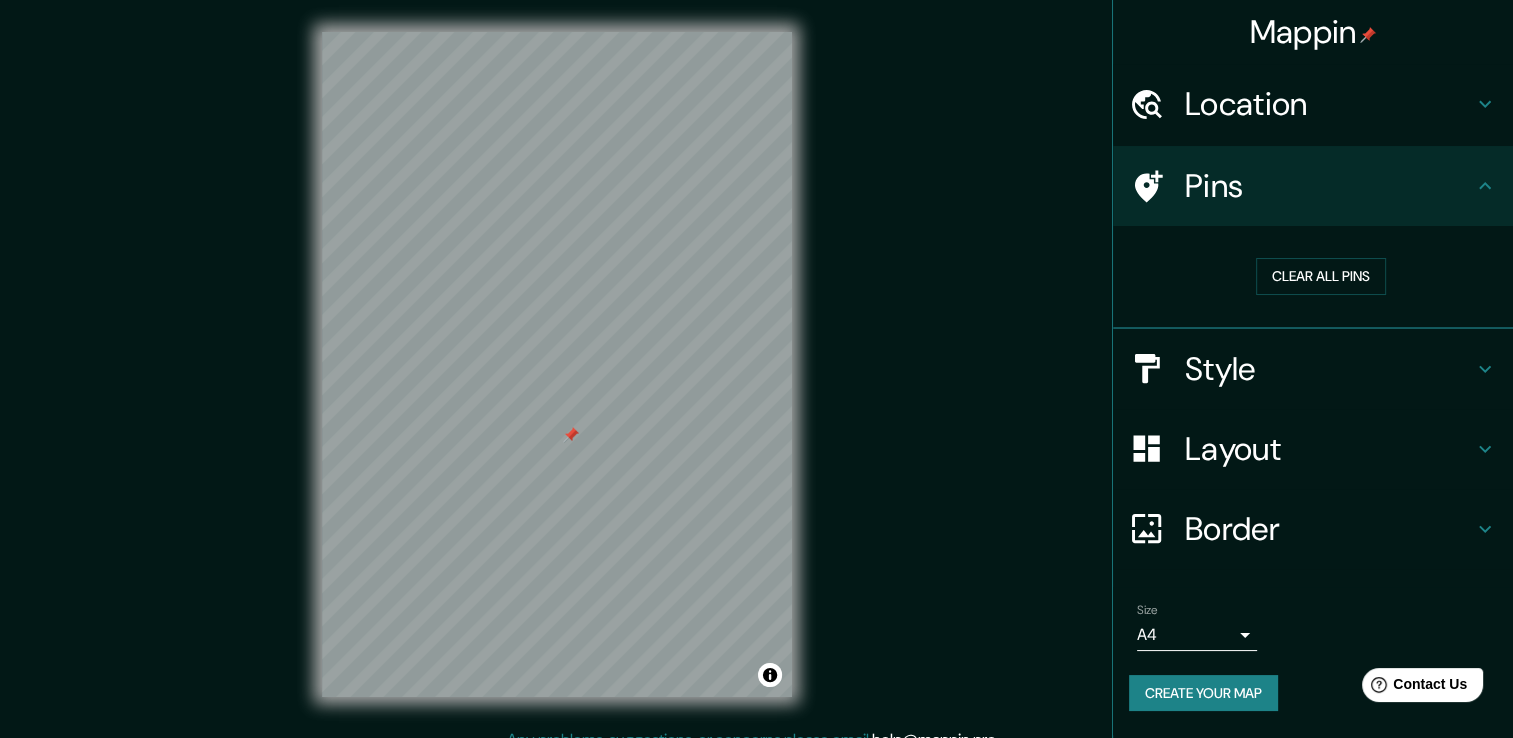scroll, scrollTop: 0, scrollLeft: 0, axis: both 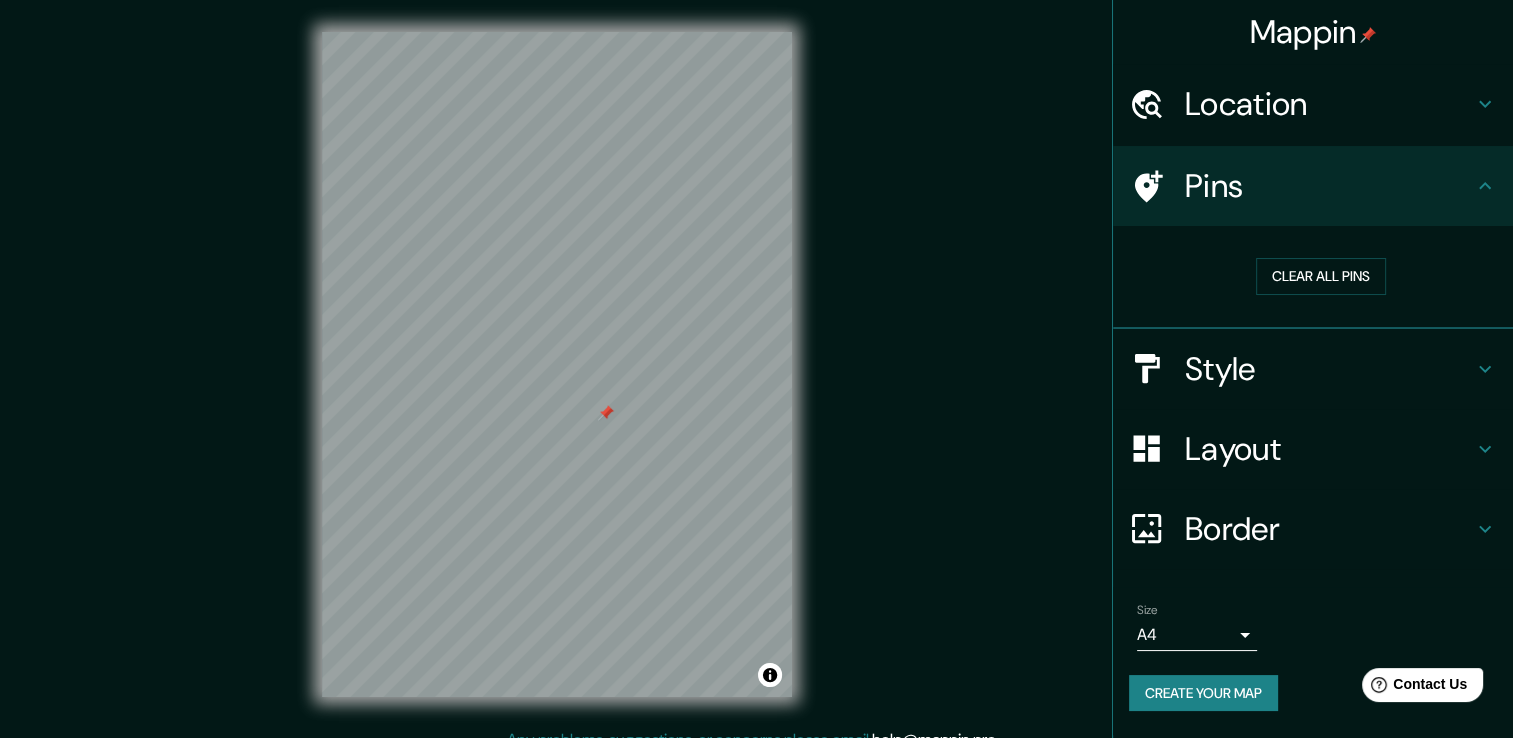 click on "Style" at bounding box center (1329, 369) 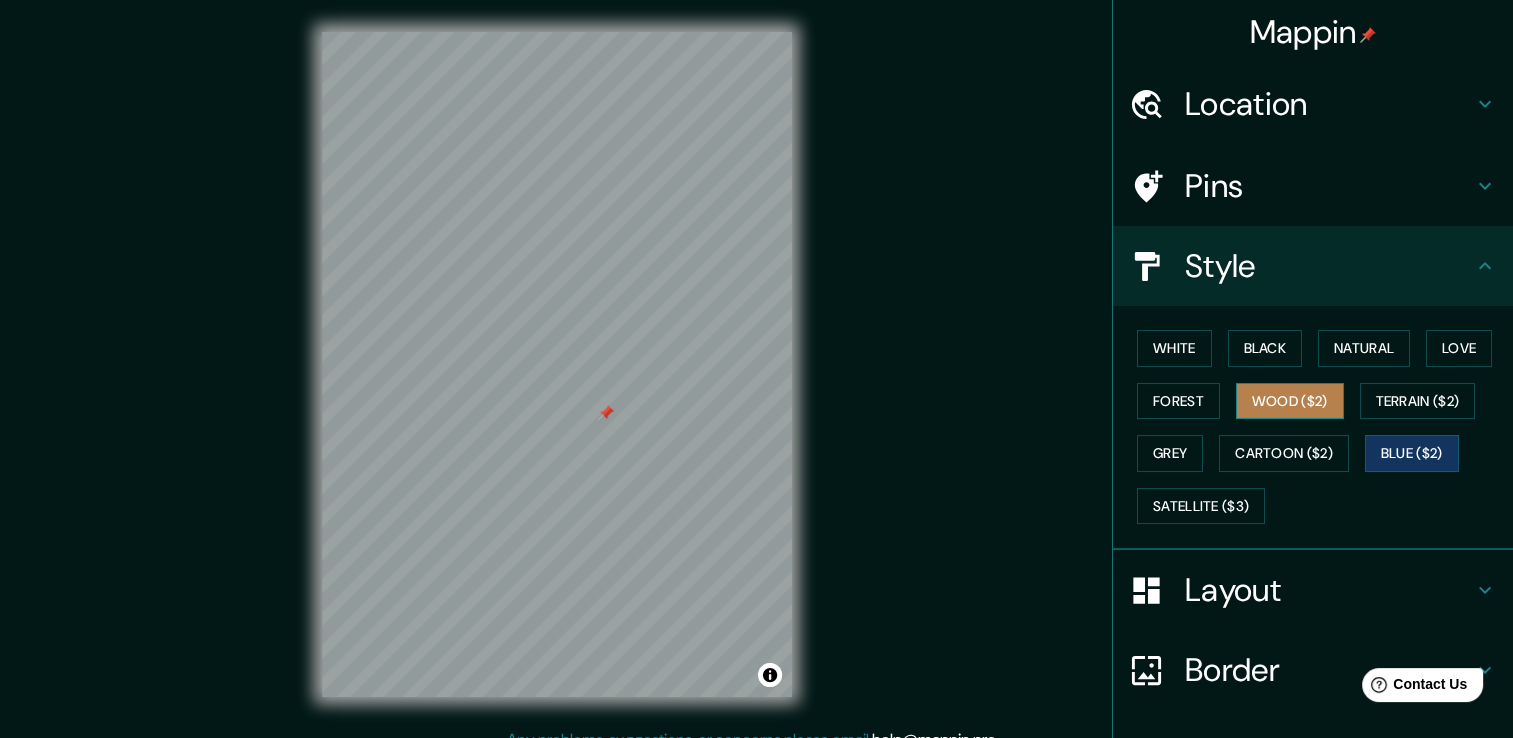 click on "Wood ($2)" at bounding box center [1290, 401] 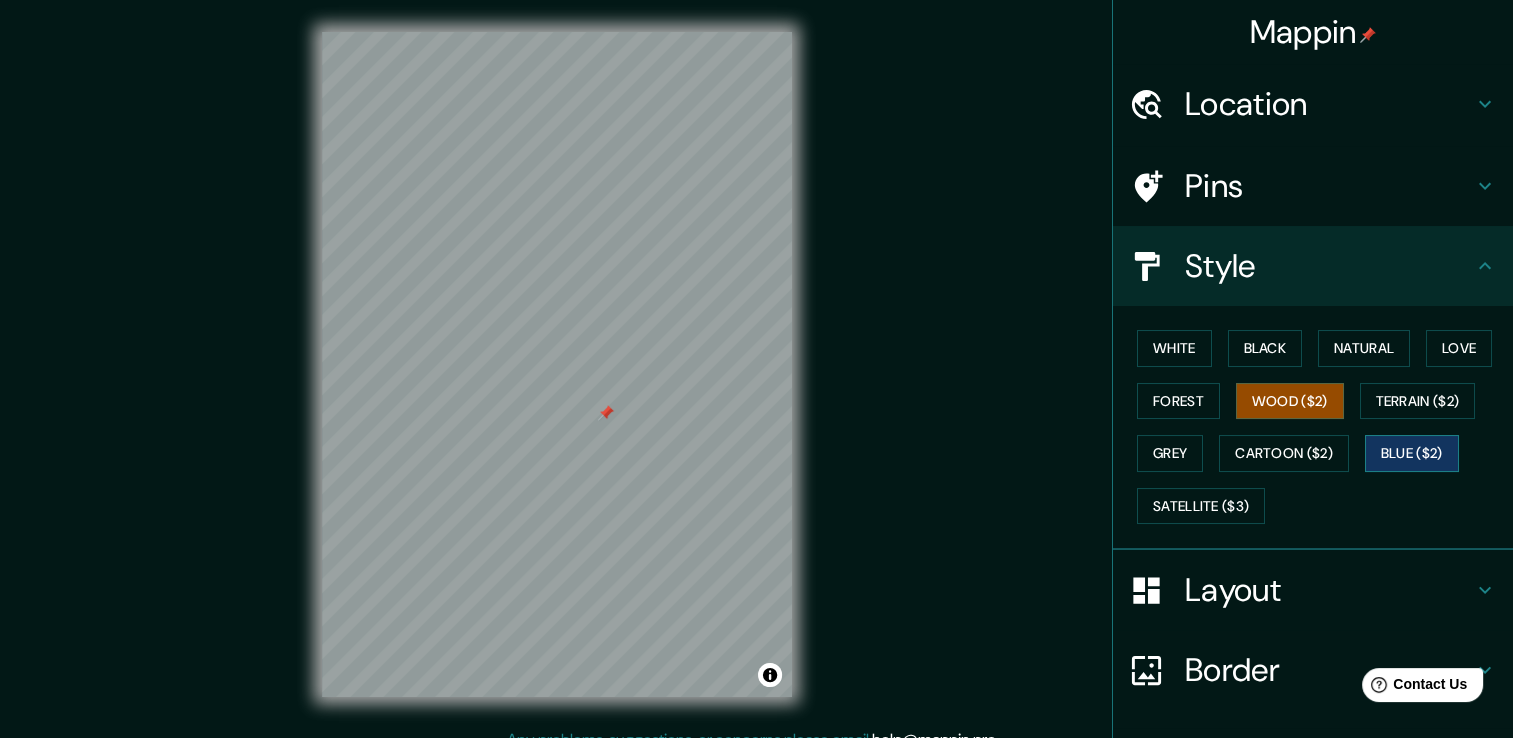 click on "Blue ($2)" at bounding box center [1412, 453] 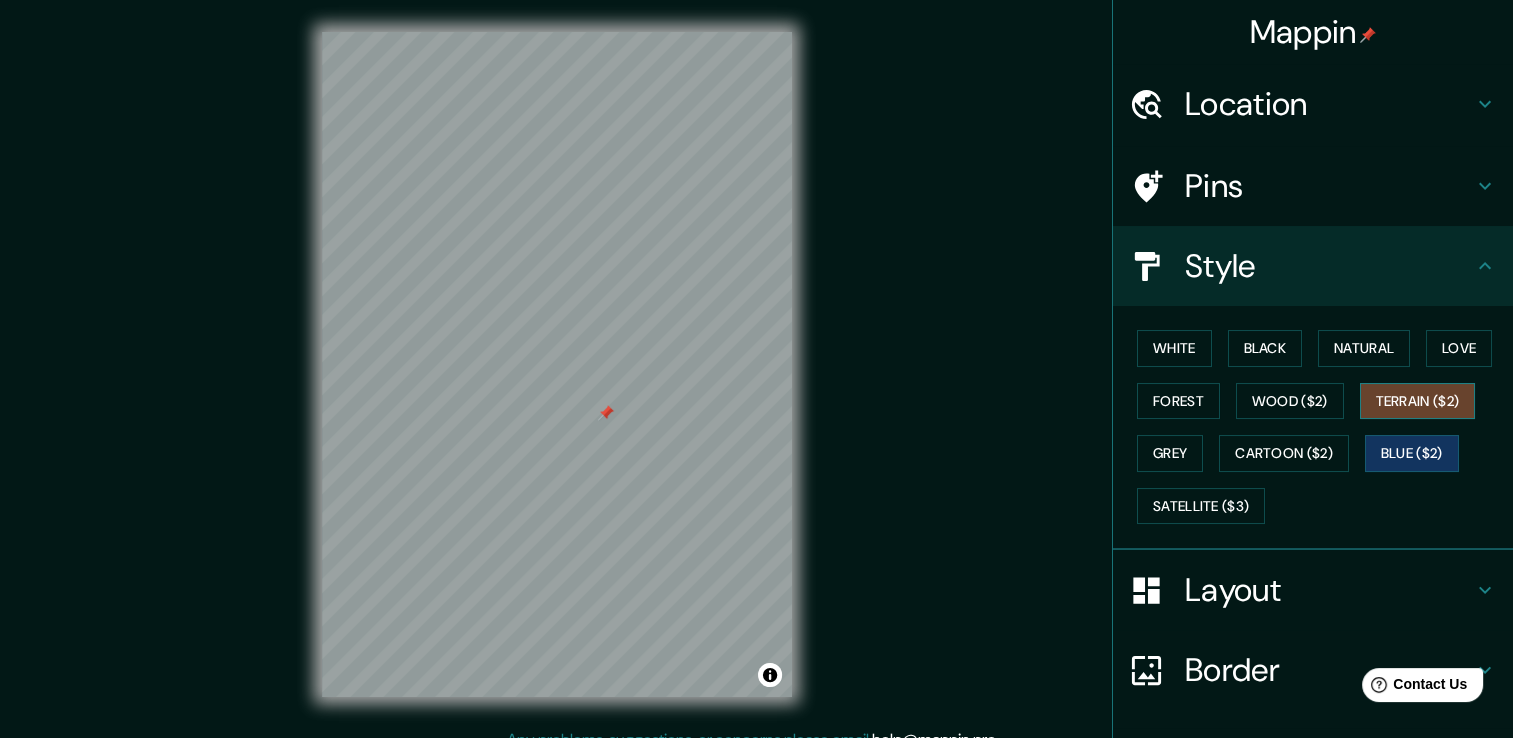 click on "Terrain ($2)" at bounding box center [1418, 401] 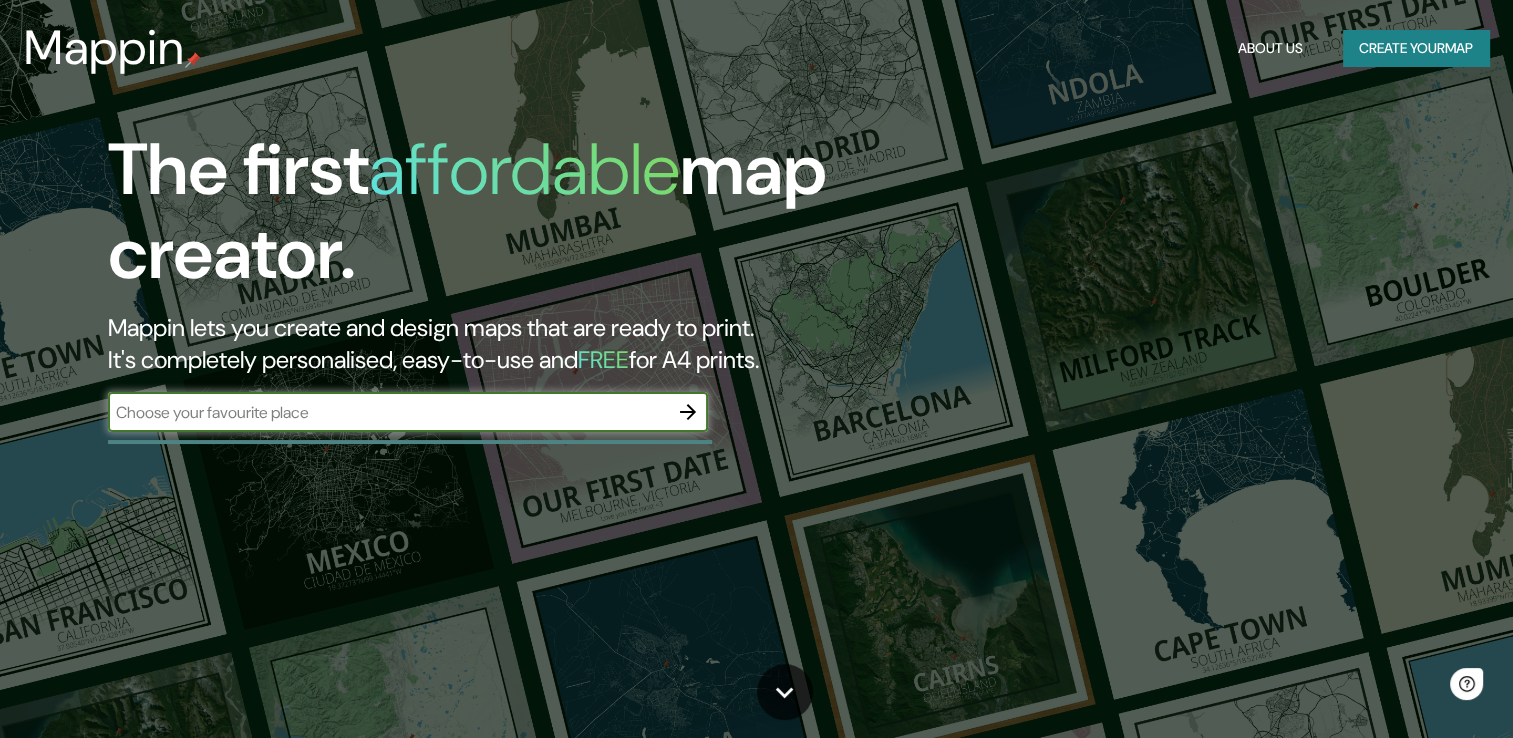 scroll, scrollTop: 0, scrollLeft: 0, axis: both 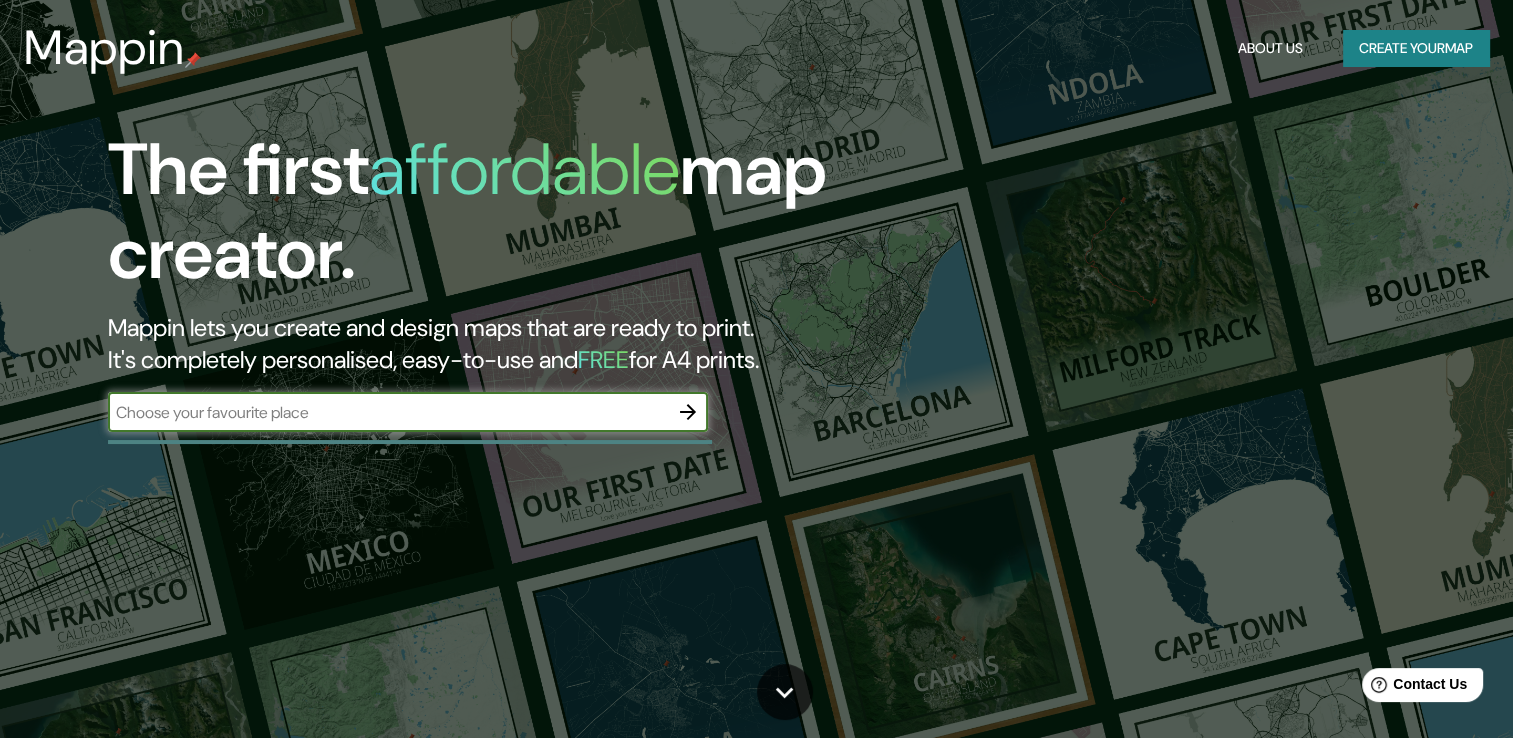 click at bounding box center (388, 412) 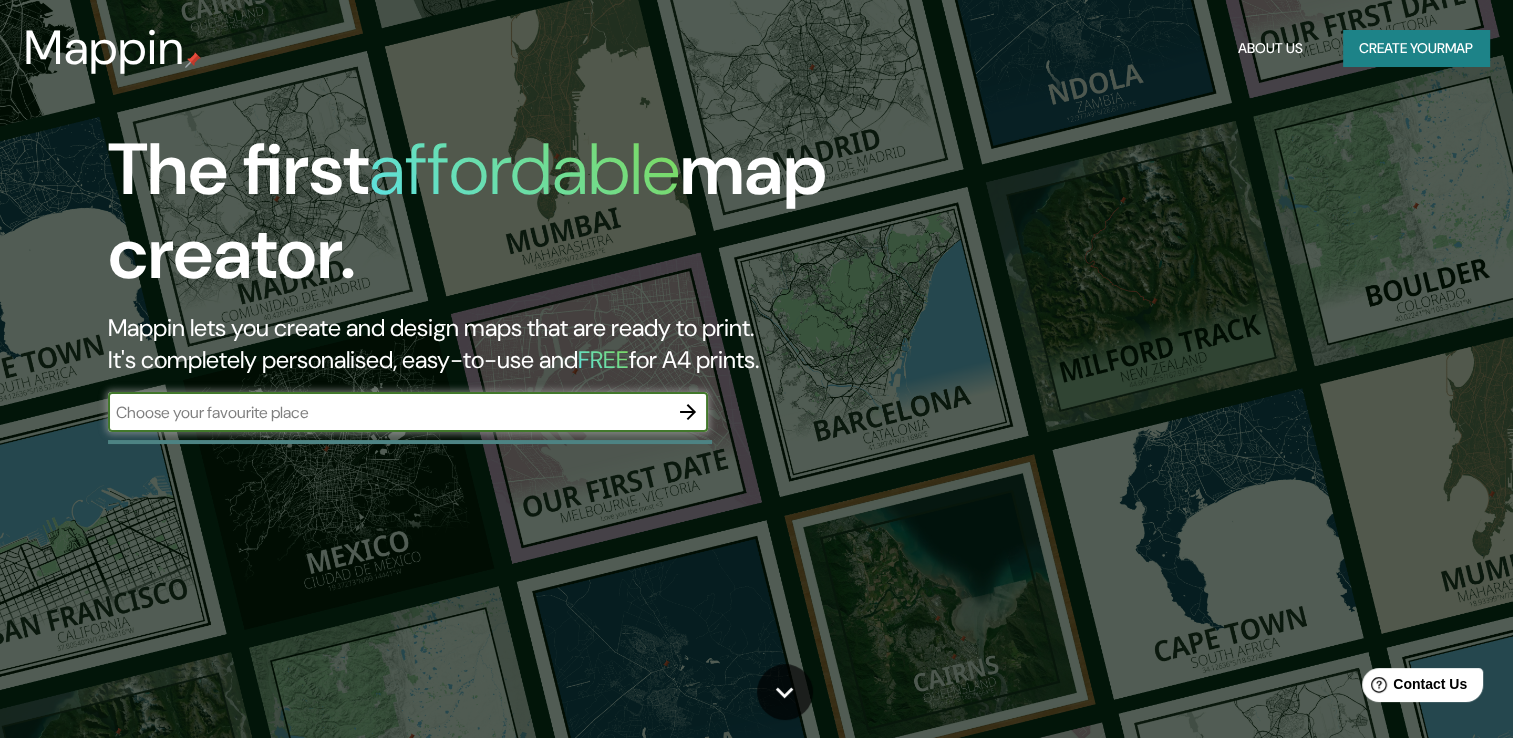 type on "México" 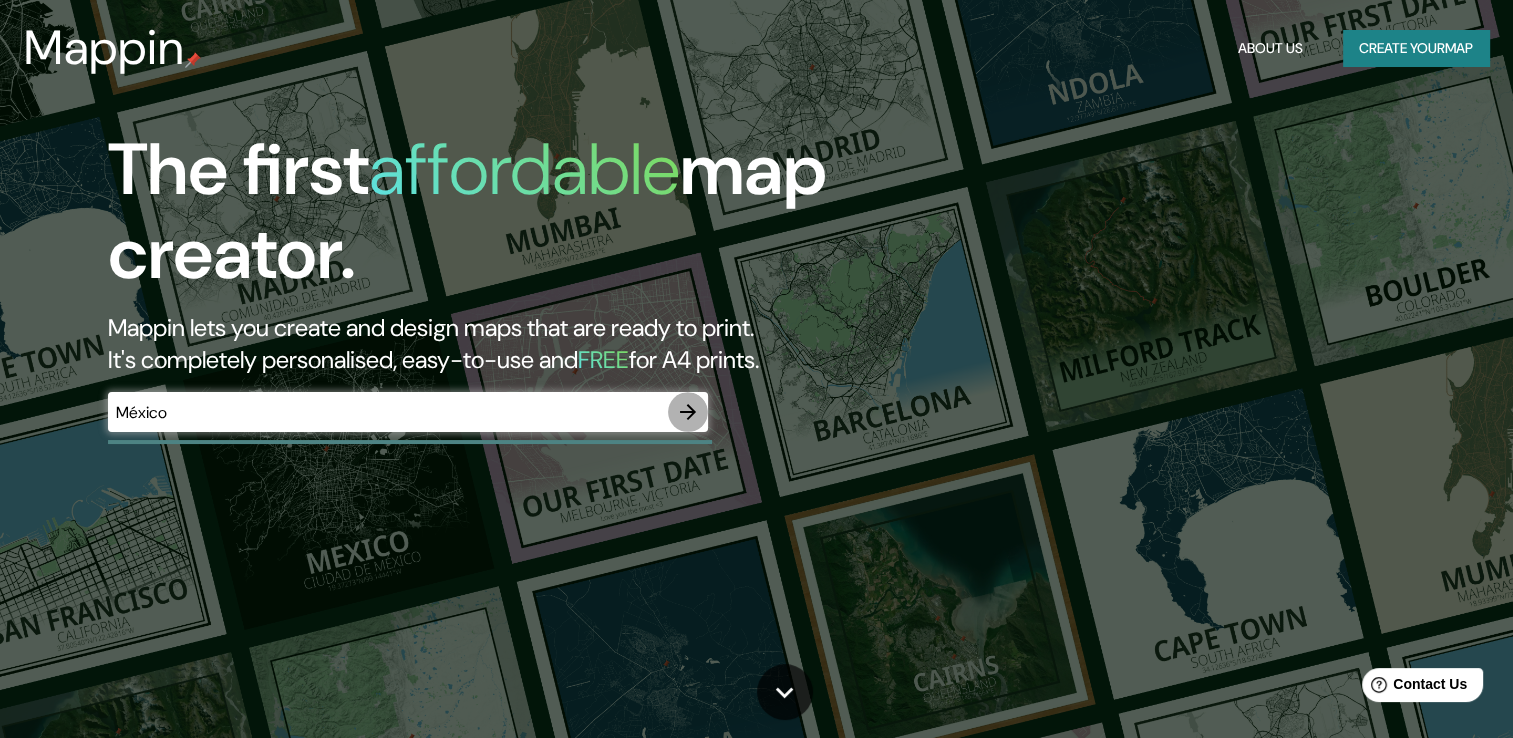 click 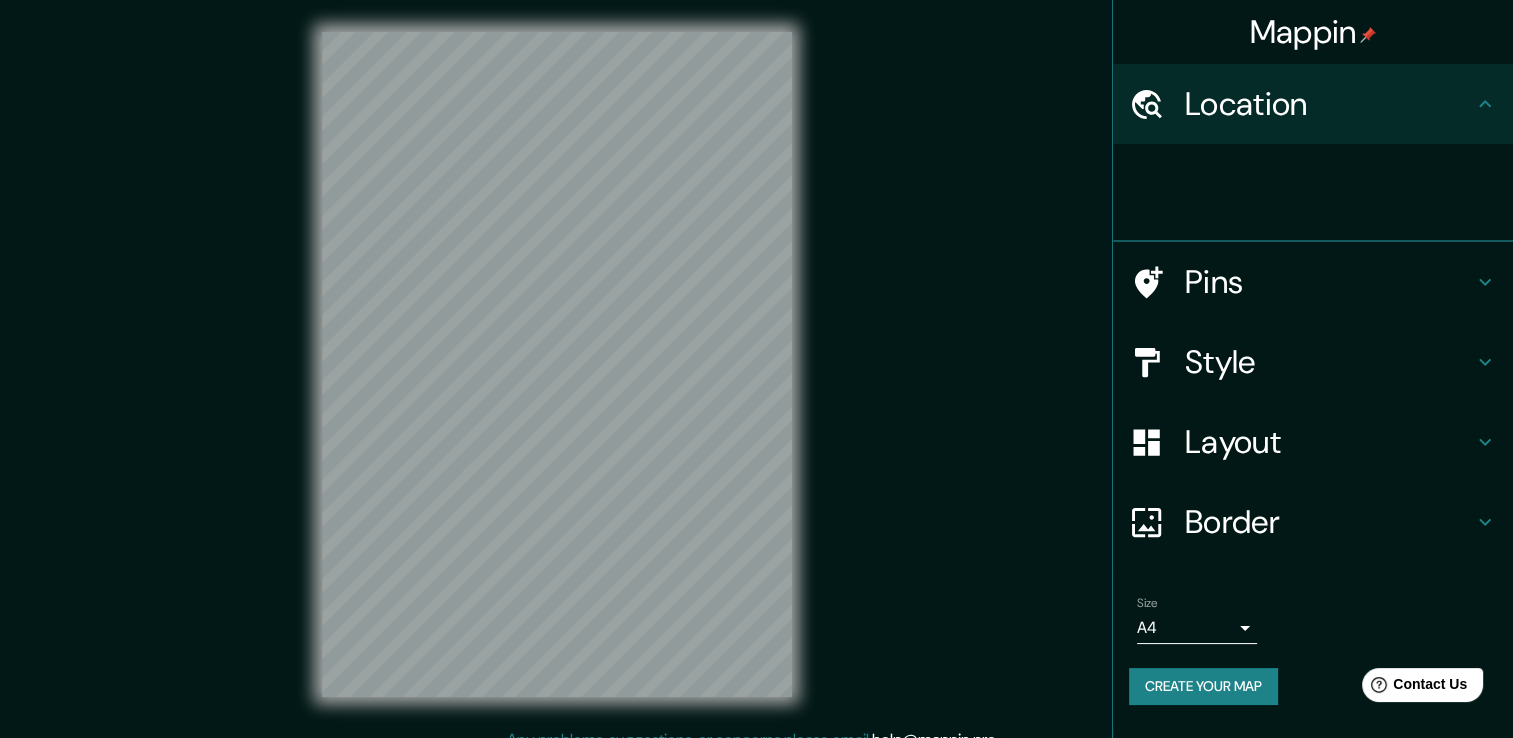 click on "Location" at bounding box center (1329, 104) 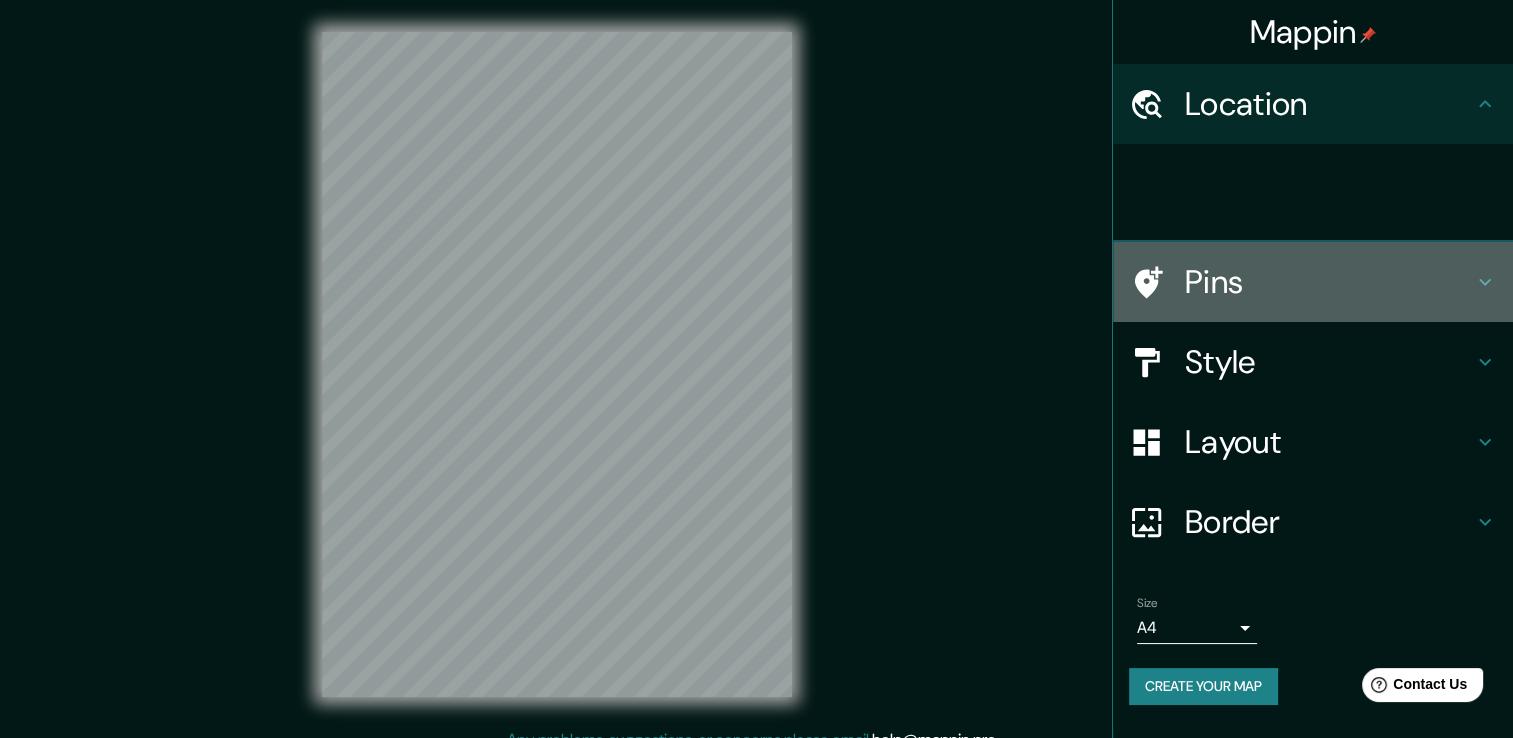click on "Pins" at bounding box center (1329, 282) 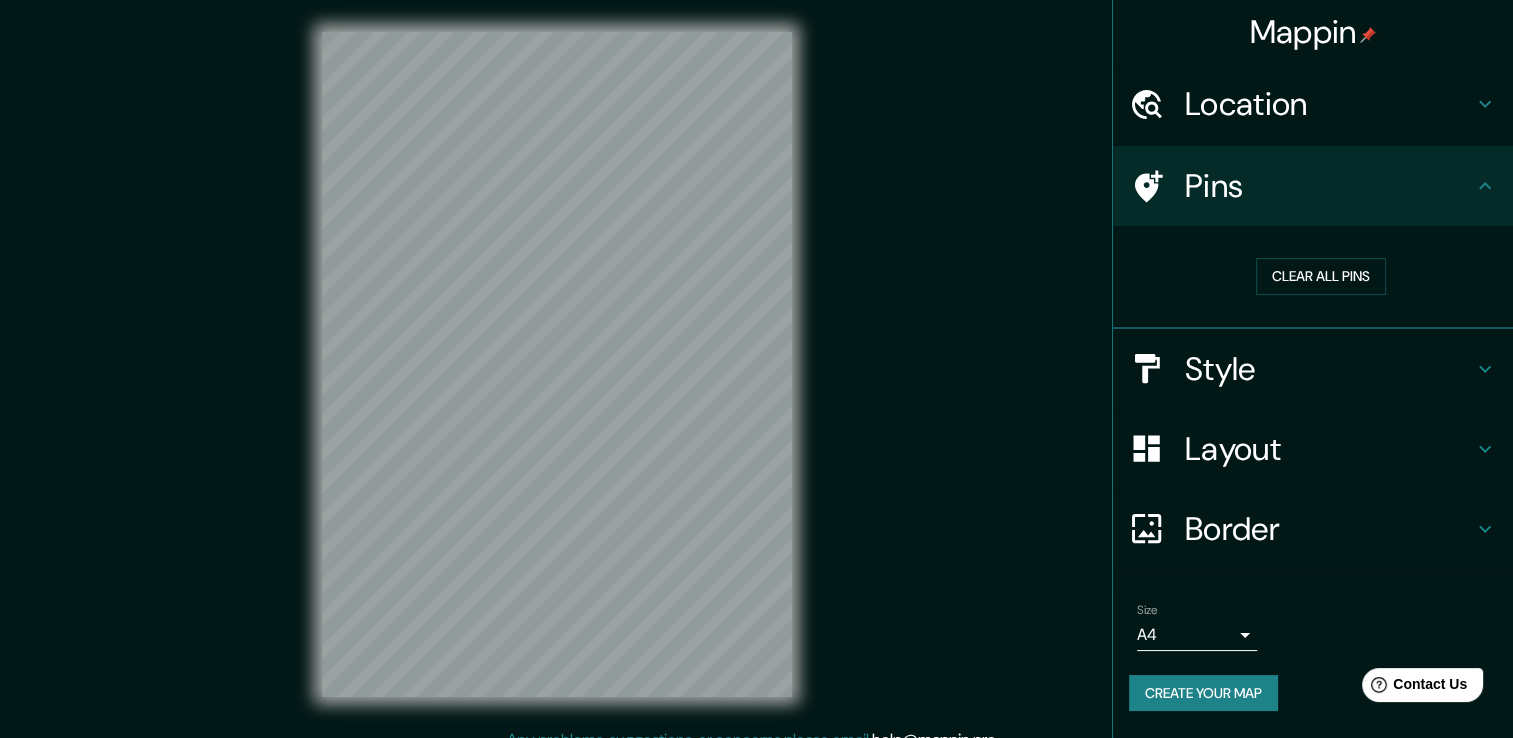 click on "Location" at bounding box center (1329, 104) 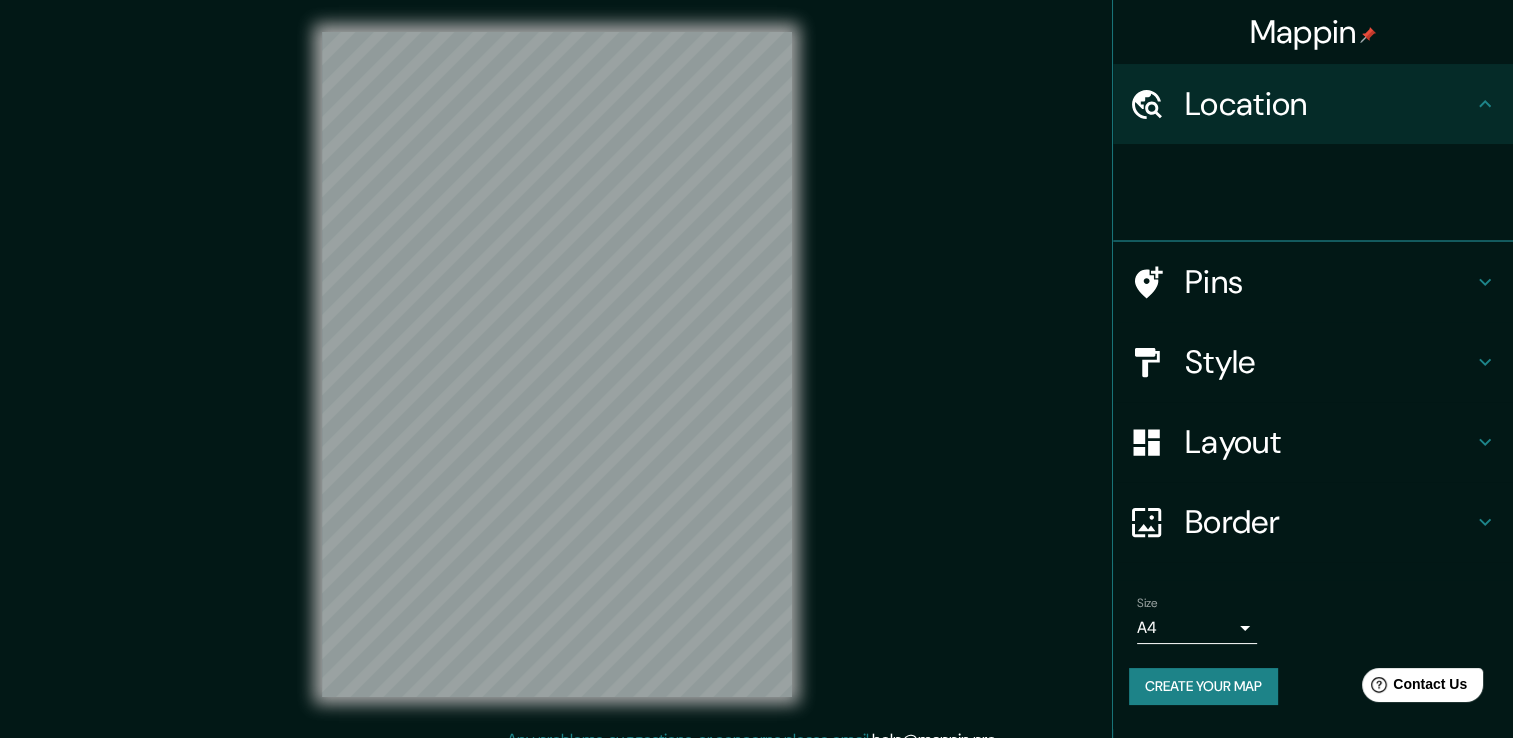 click at bounding box center (1321, 192) 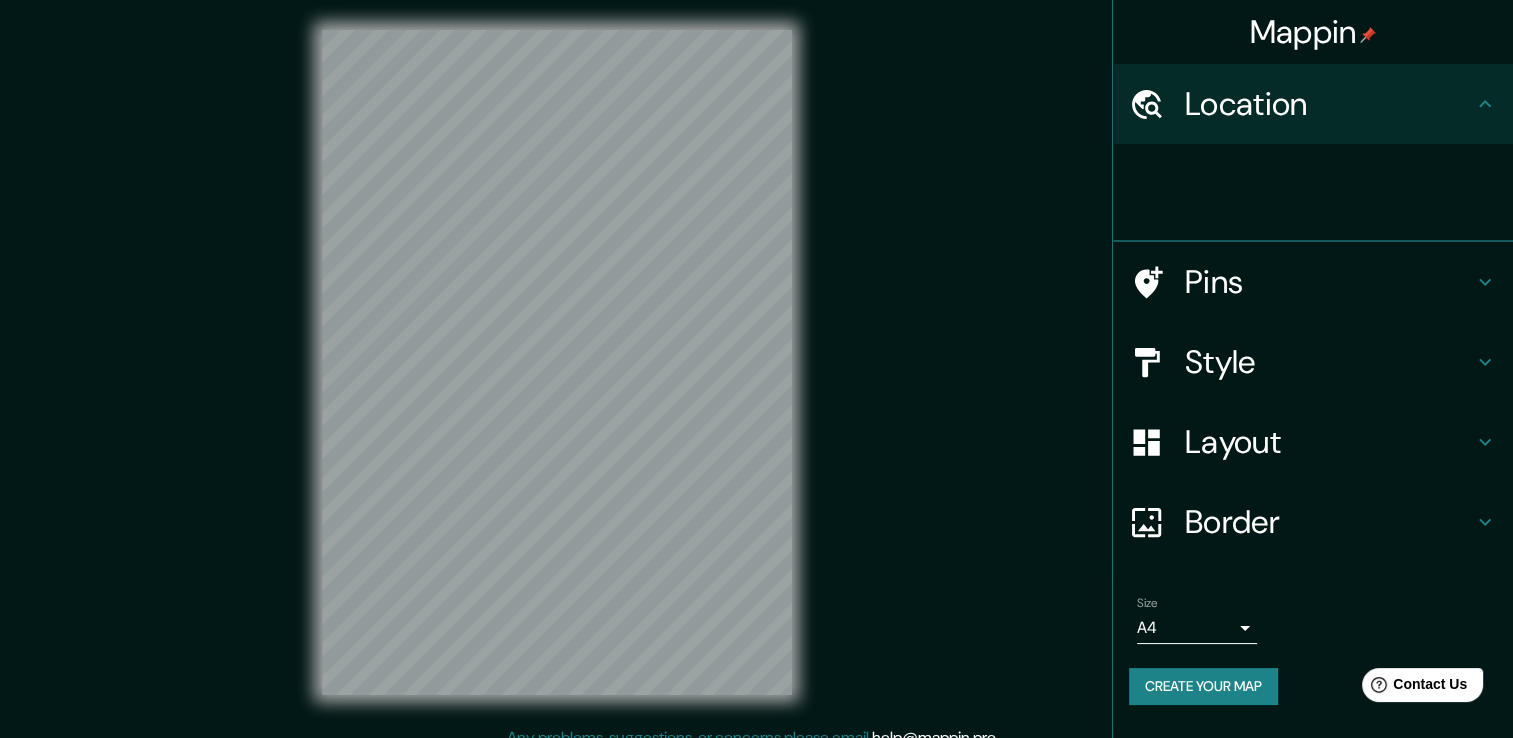 scroll, scrollTop: 0, scrollLeft: 0, axis: both 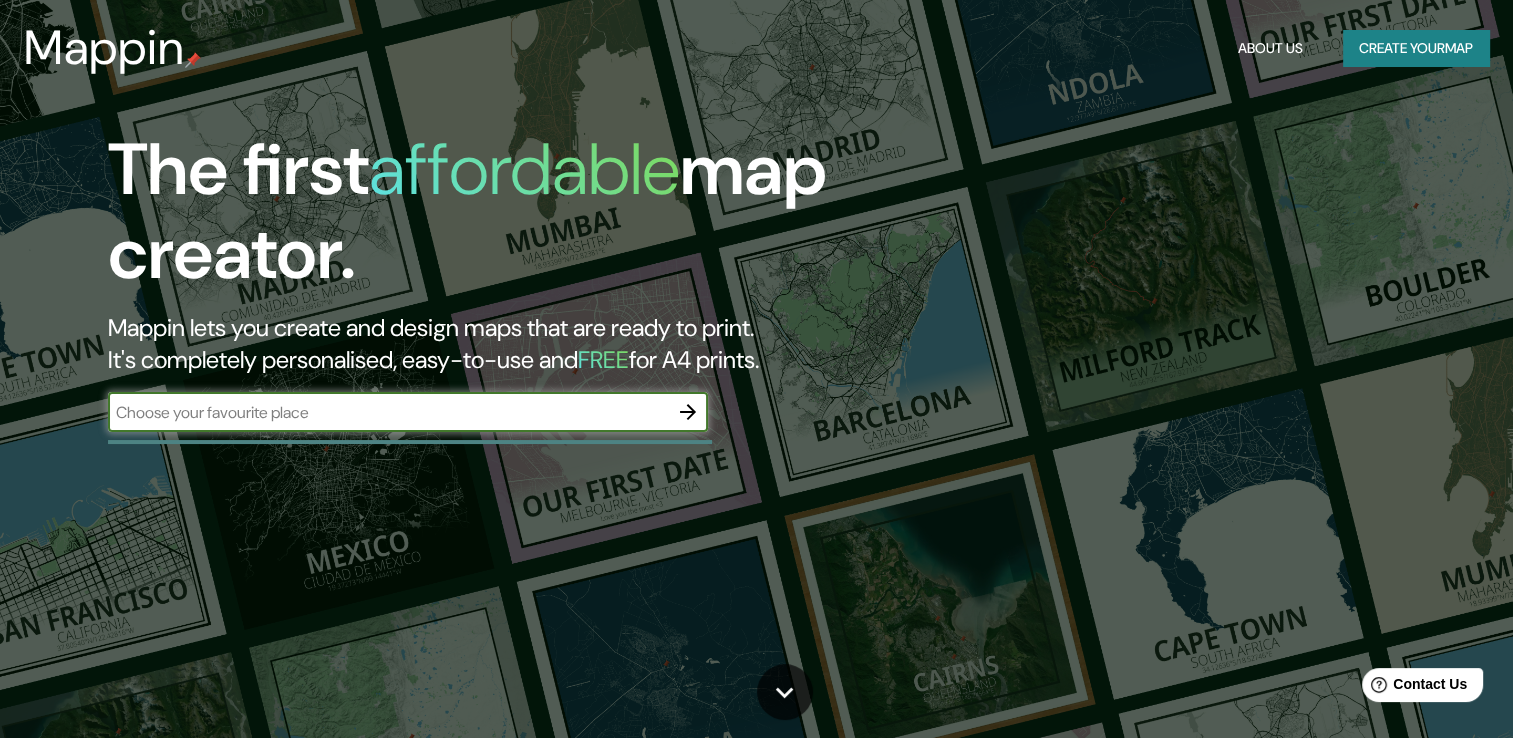 click at bounding box center (388, 412) 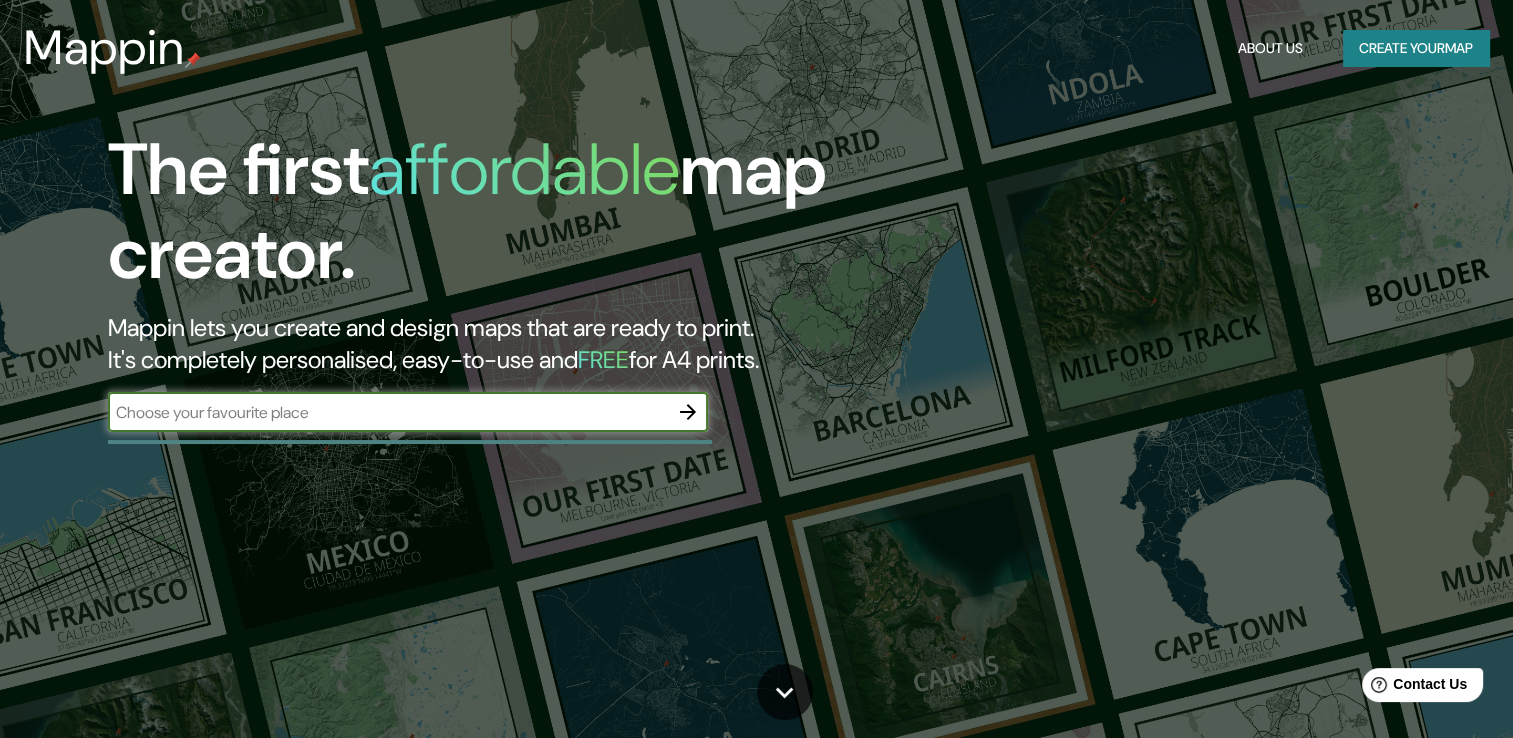 type on "México" 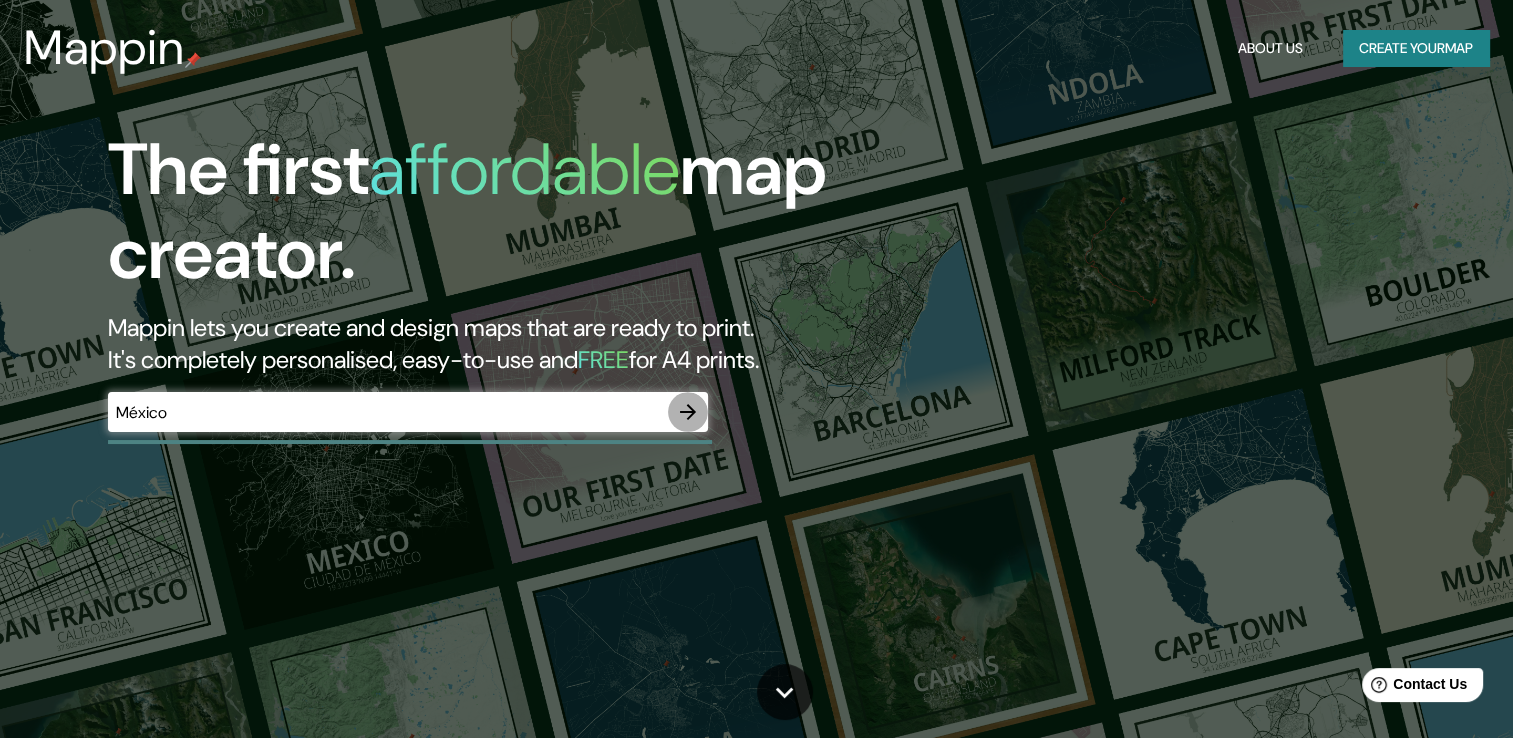 click 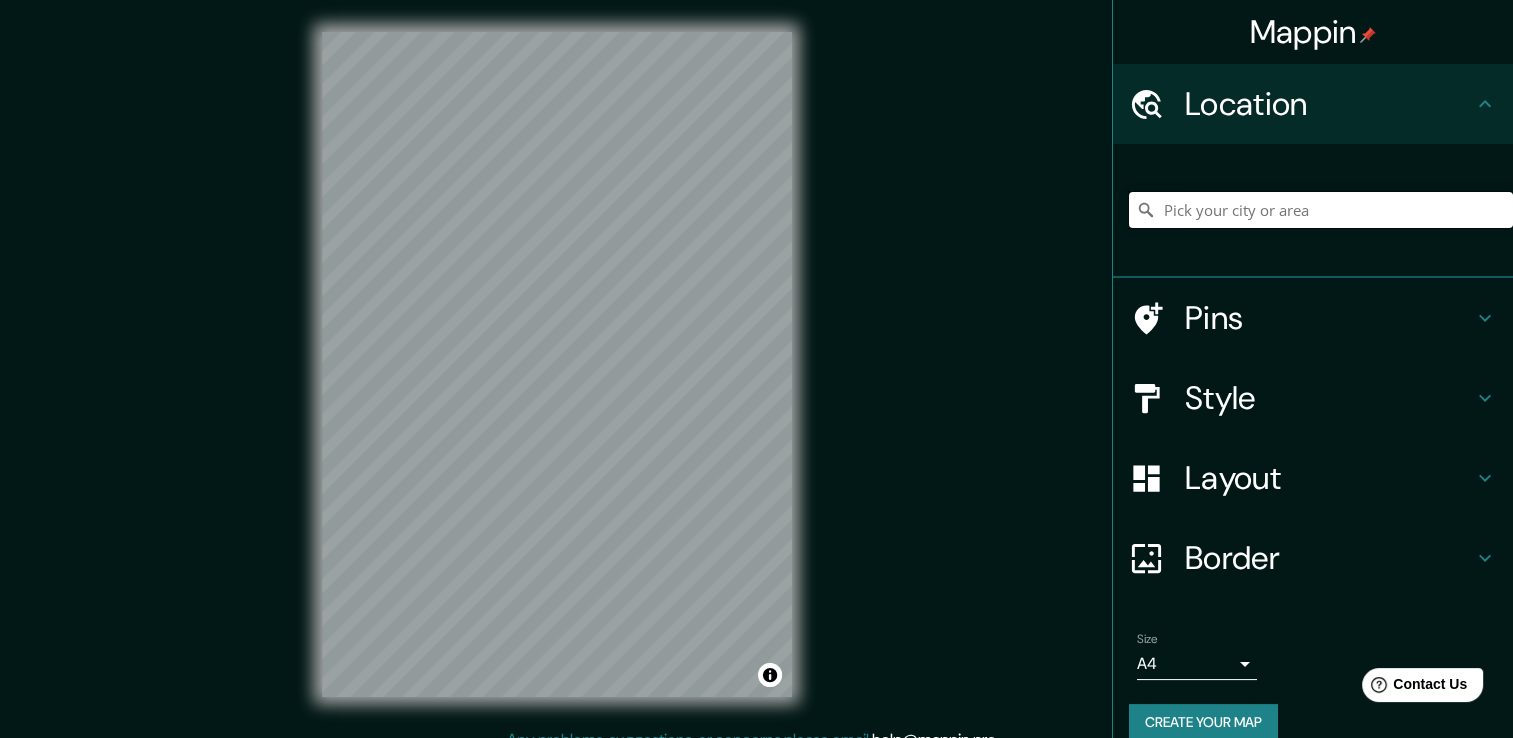 click at bounding box center (1321, 210) 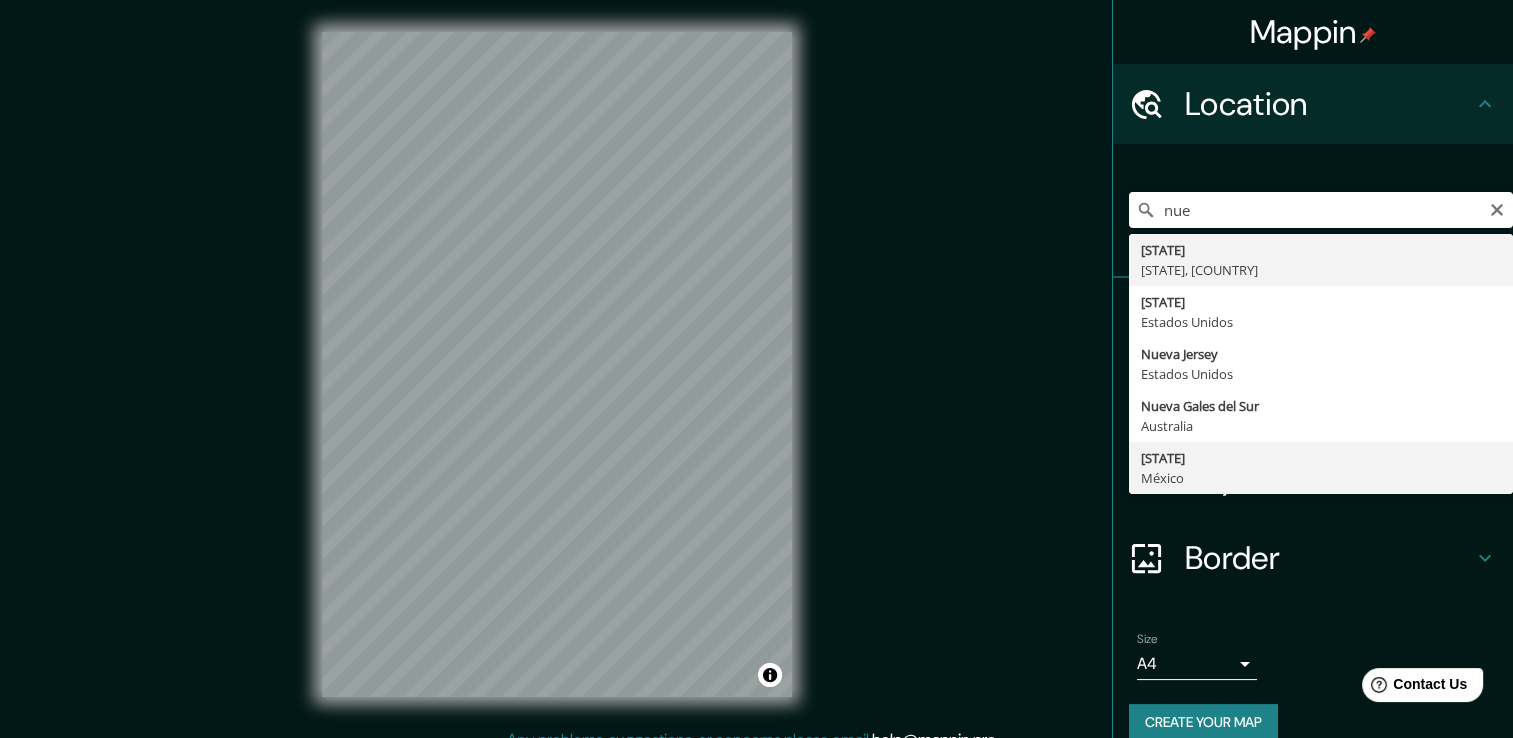 type on "Nuevo León, México" 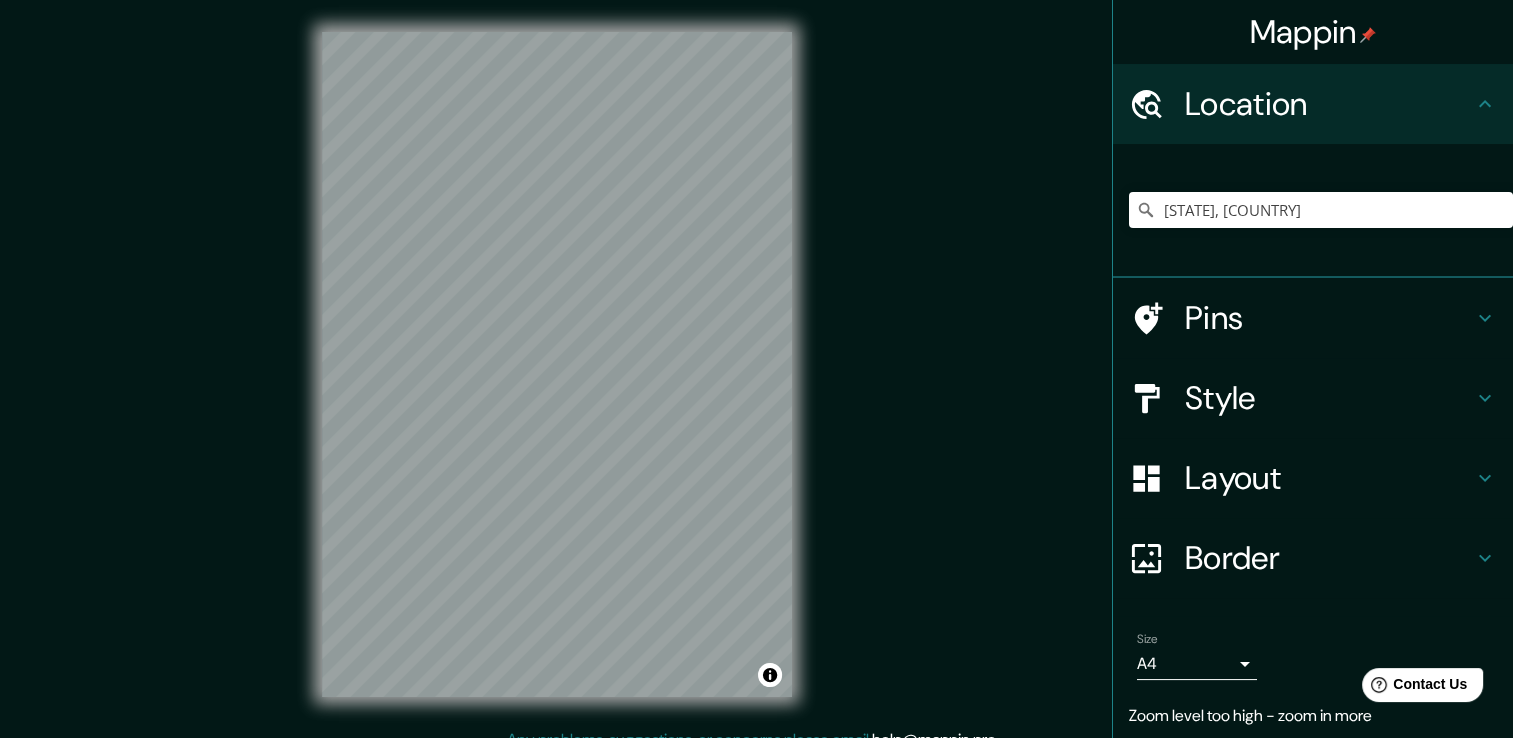 click on "Style" at bounding box center (1329, 398) 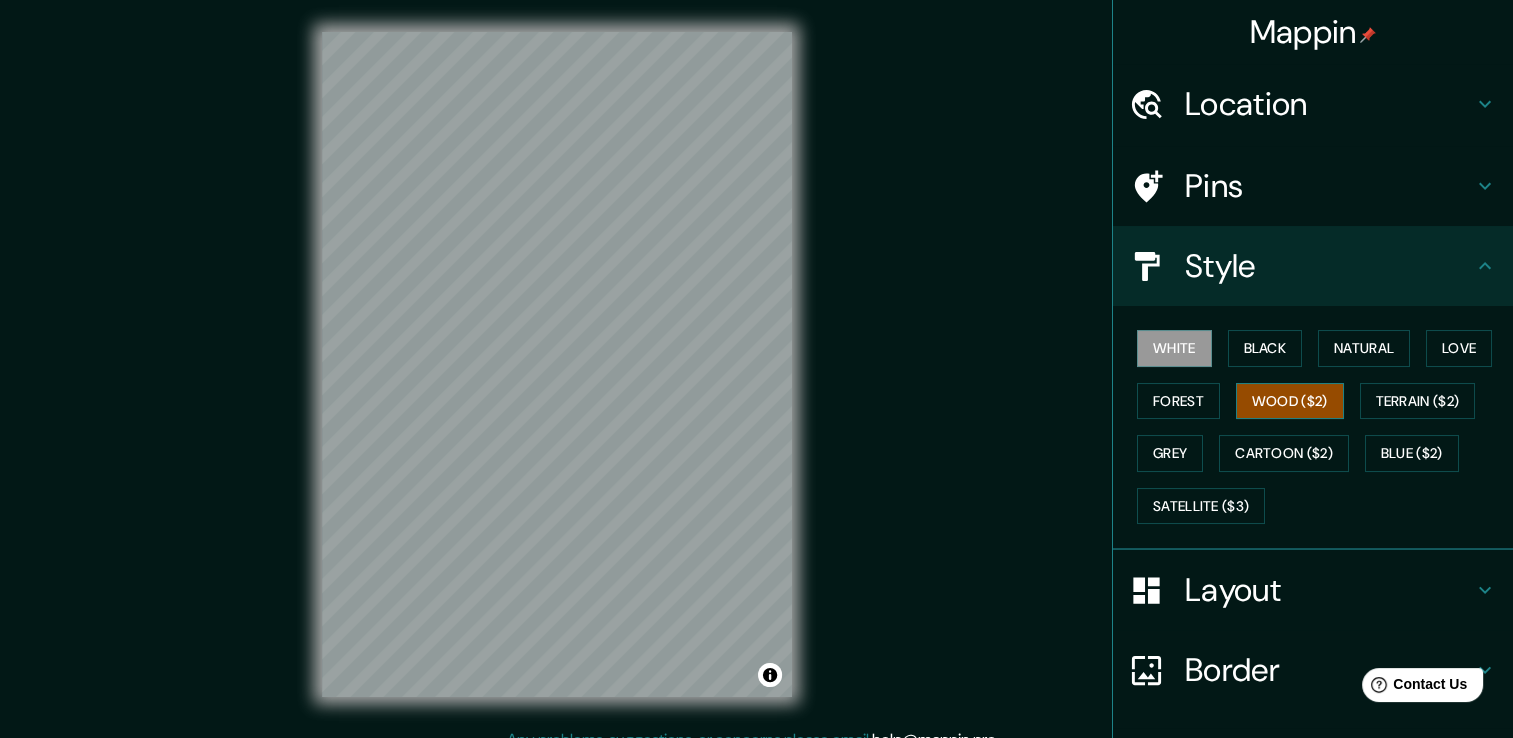 click on "Wood ($2)" at bounding box center (1290, 401) 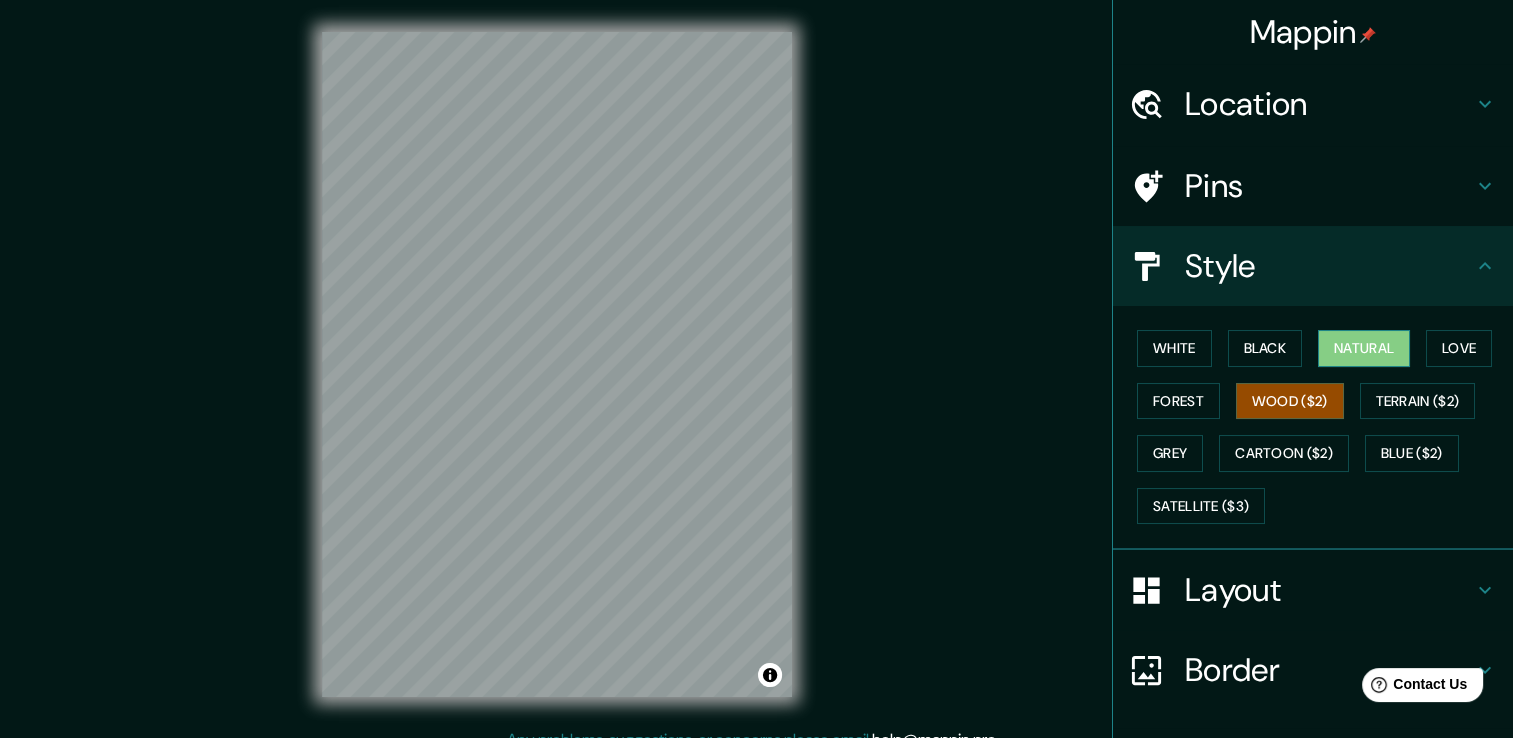 click on "Natural" at bounding box center (1364, 348) 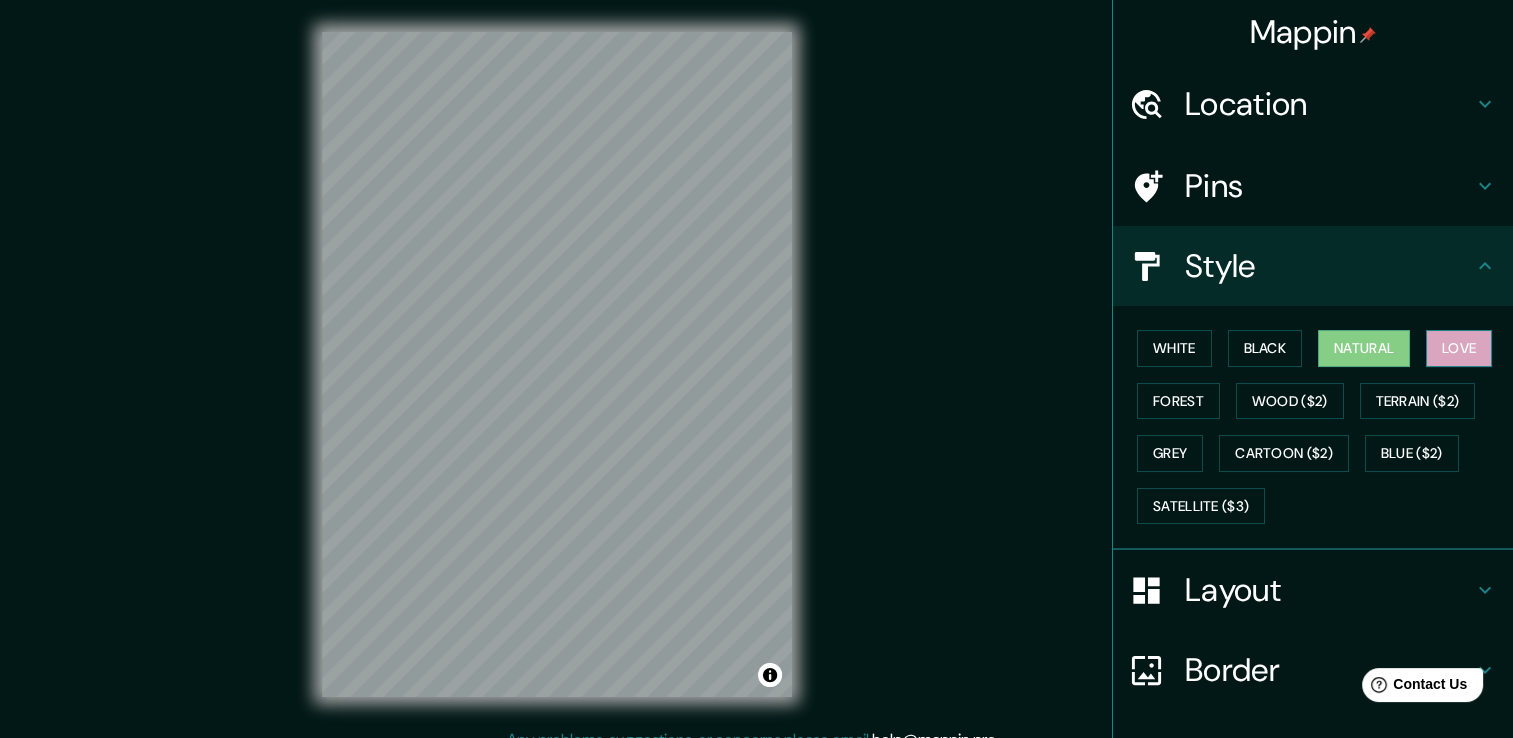 click on "Love" at bounding box center [1459, 348] 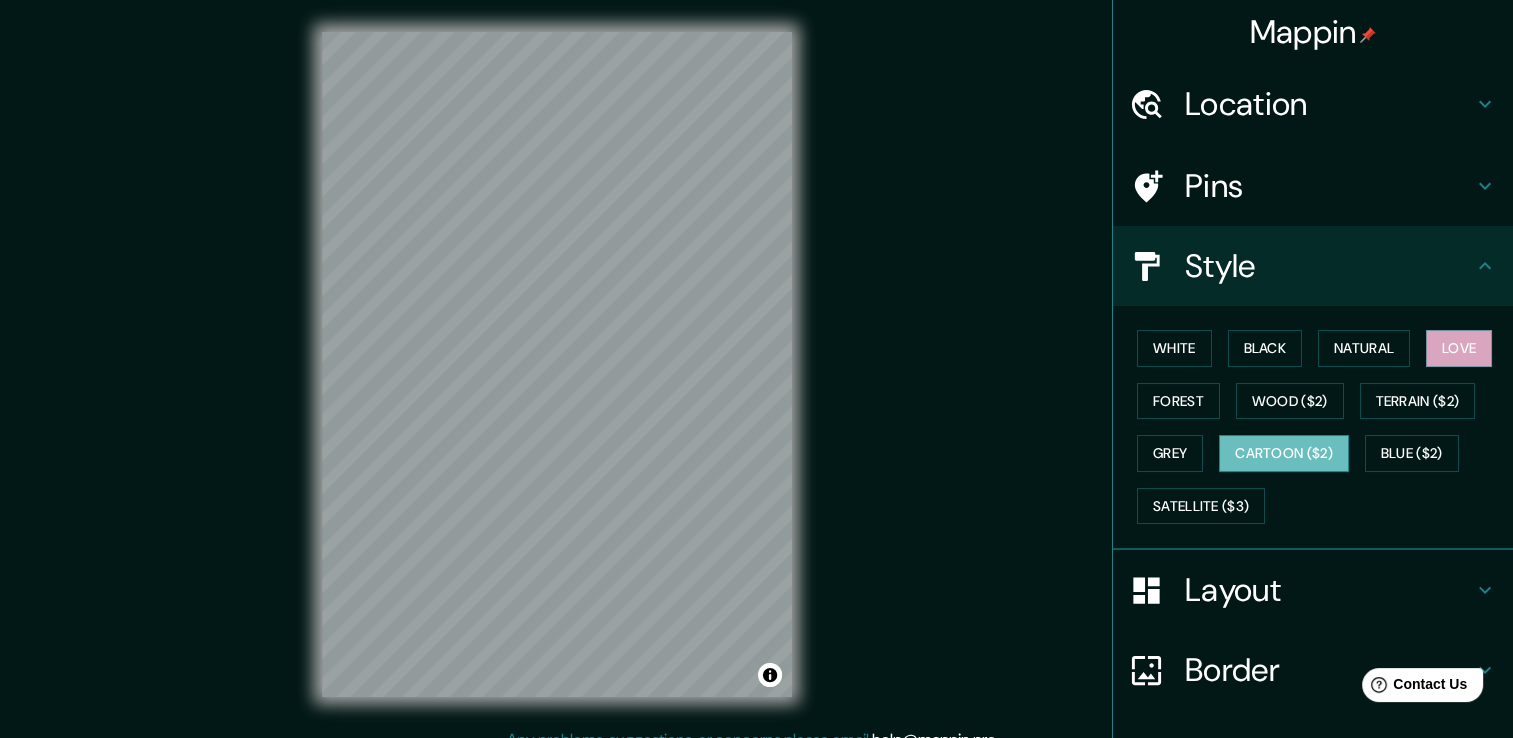 click on "Cartoon ($2)" at bounding box center [1284, 453] 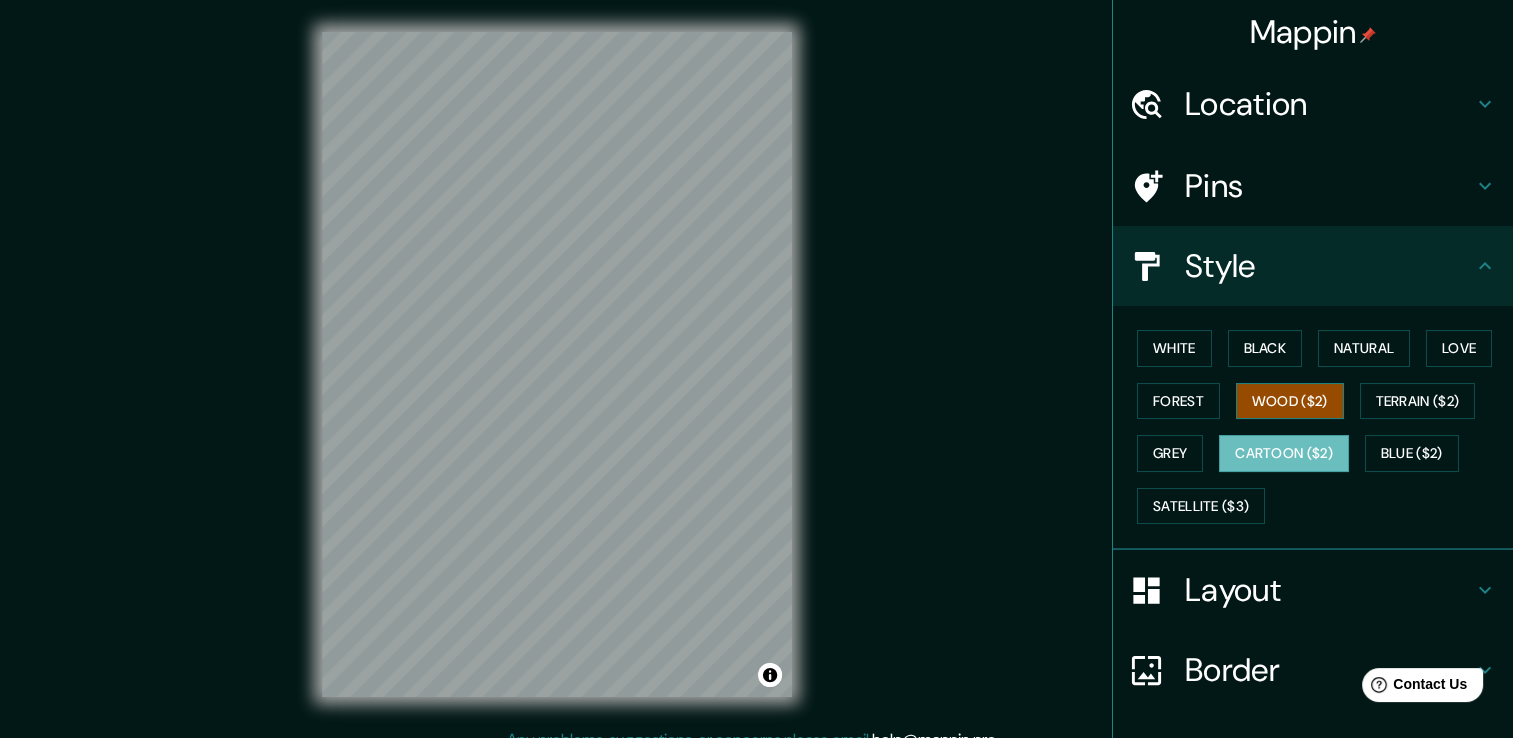 click on "Wood ($2)" at bounding box center [1290, 401] 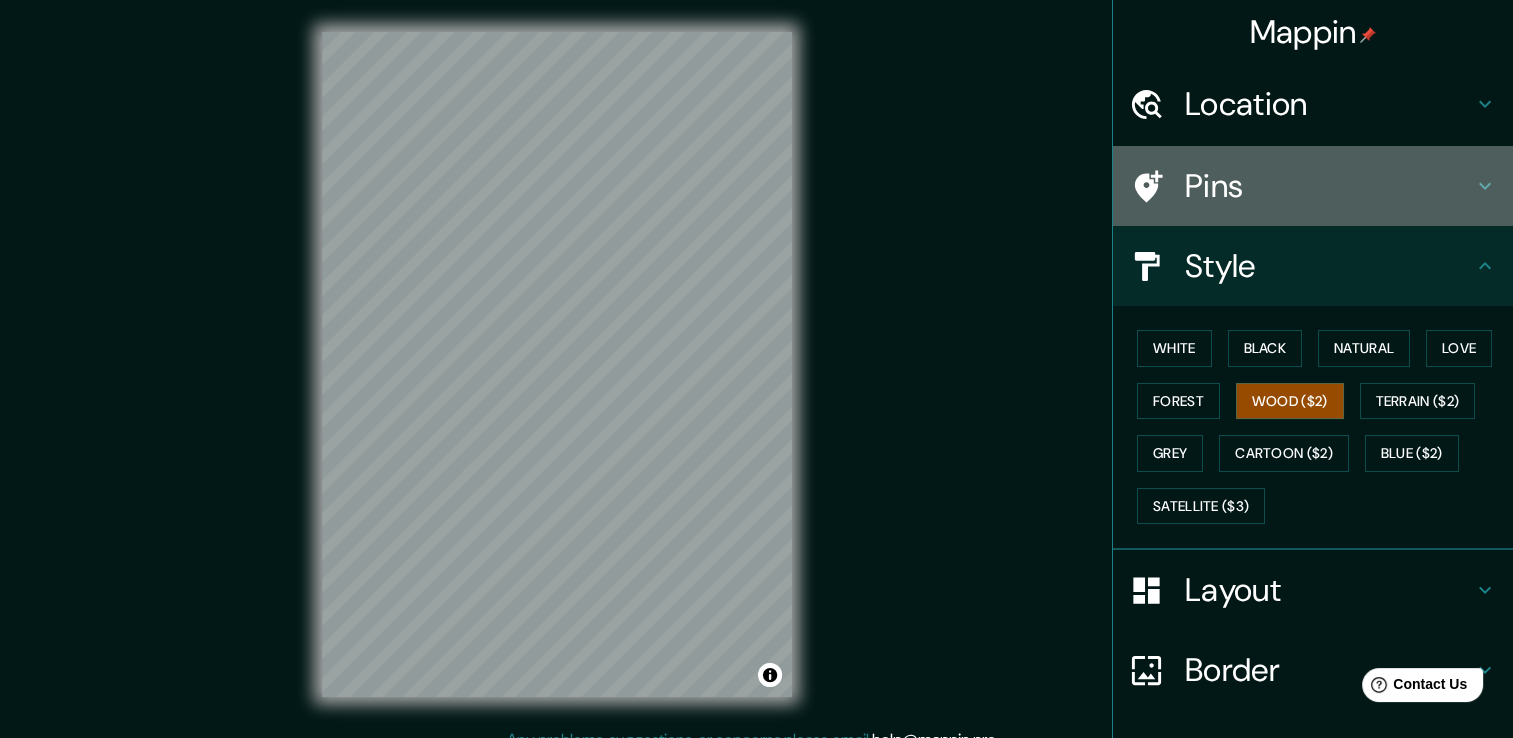 click on "Pins" at bounding box center (1329, 186) 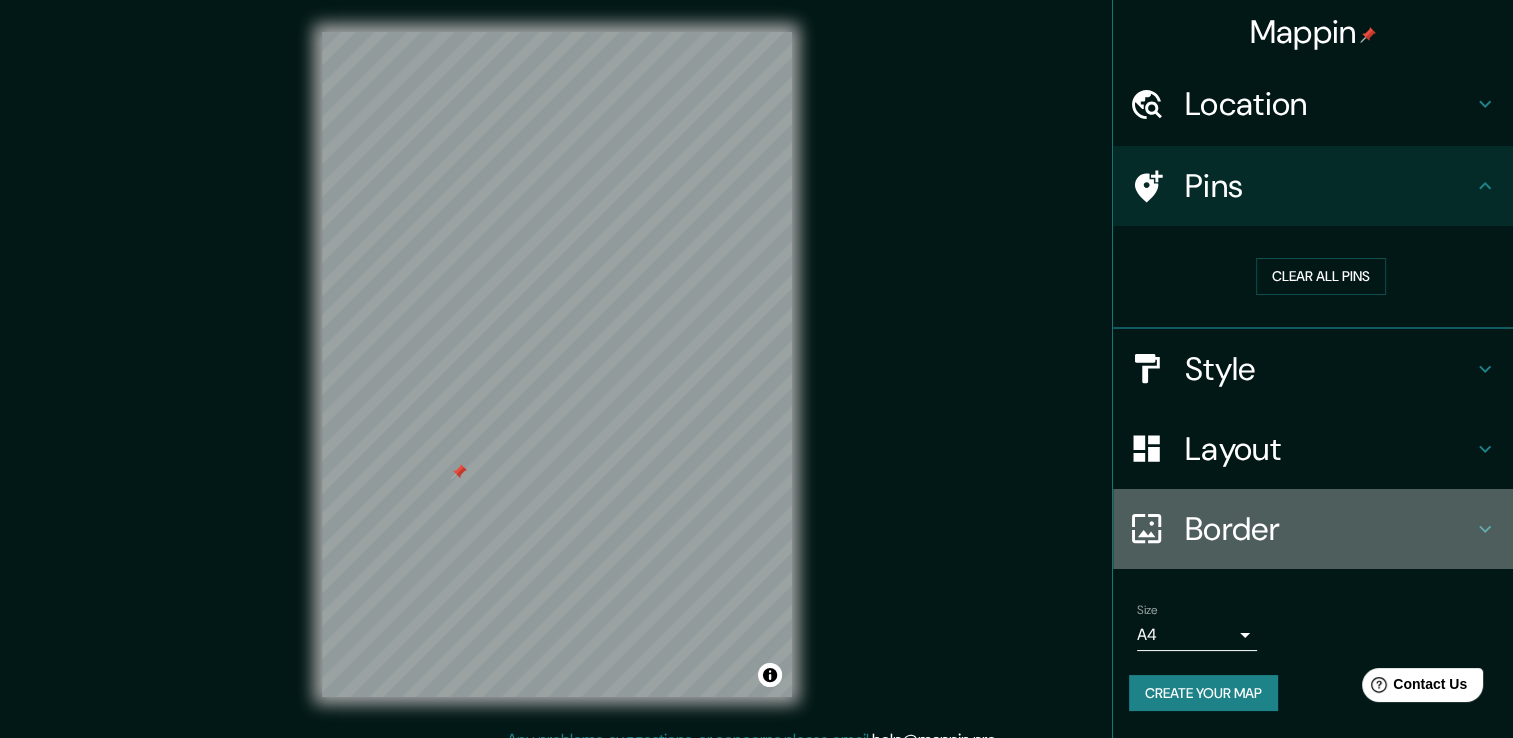 click on "Border" at bounding box center (1329, 529) 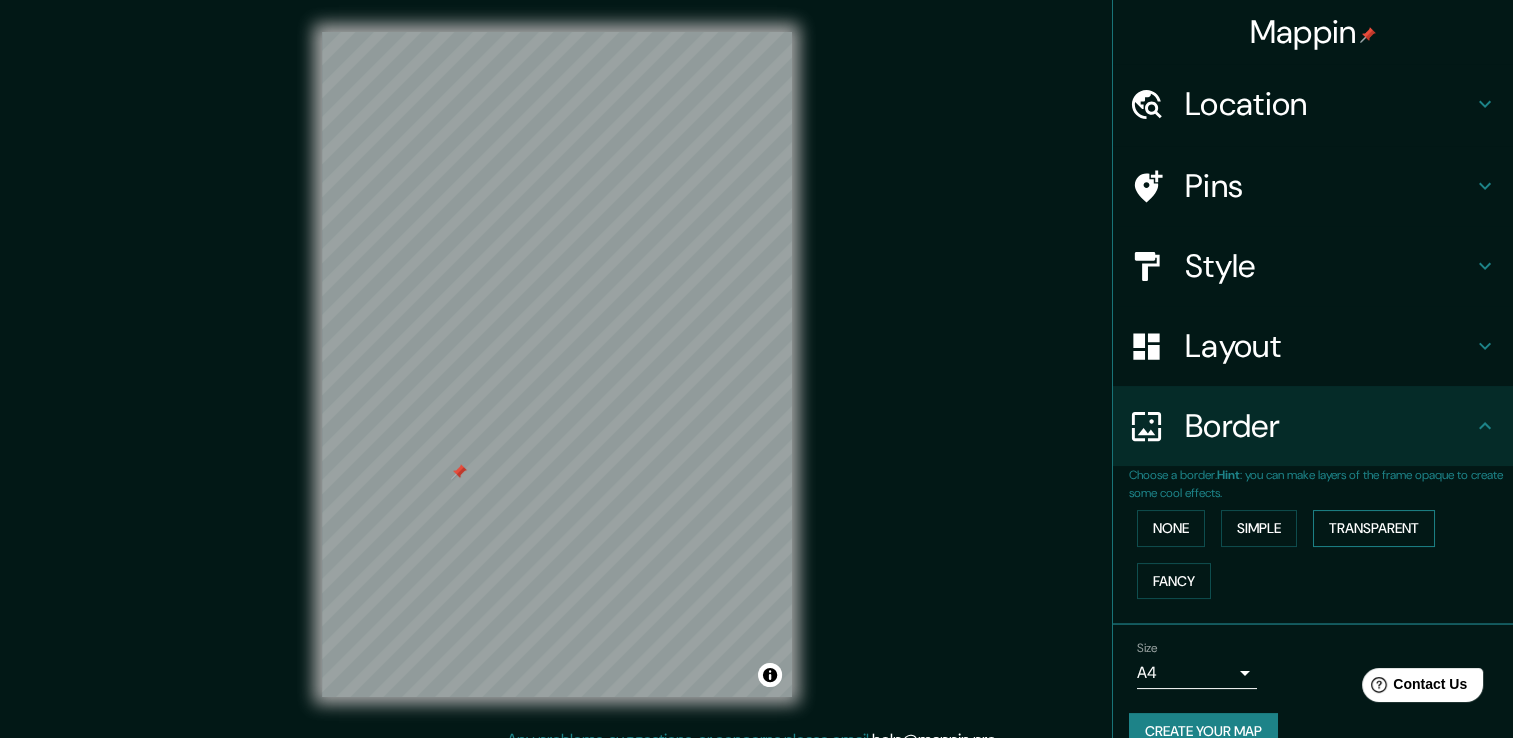 click on "Transparent" at bounding box center (1374, 528) 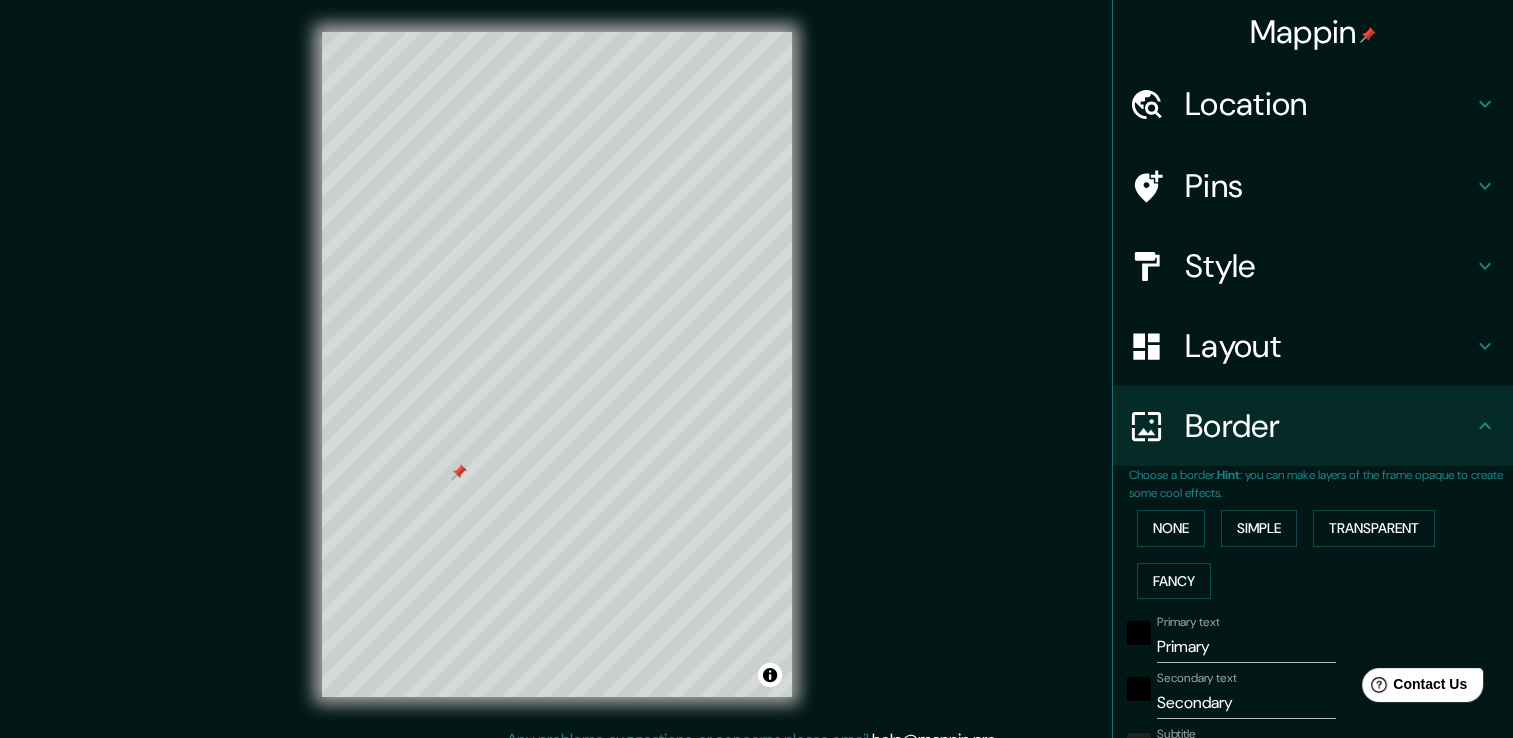 click on "None Simple Transparent Fancy" at bounding box center (1321, 554) 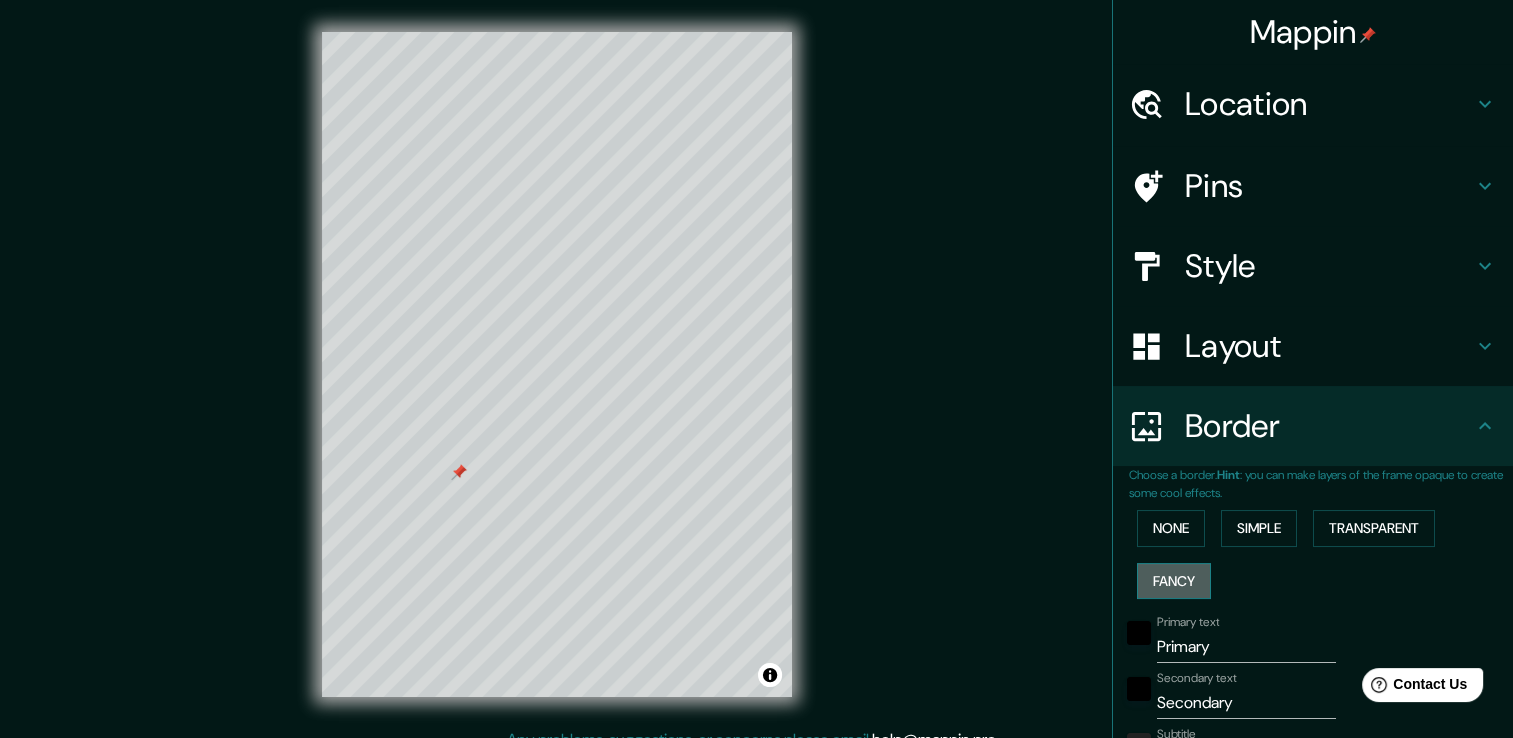 click on "Fancy" at bounding box center (1174, 581) 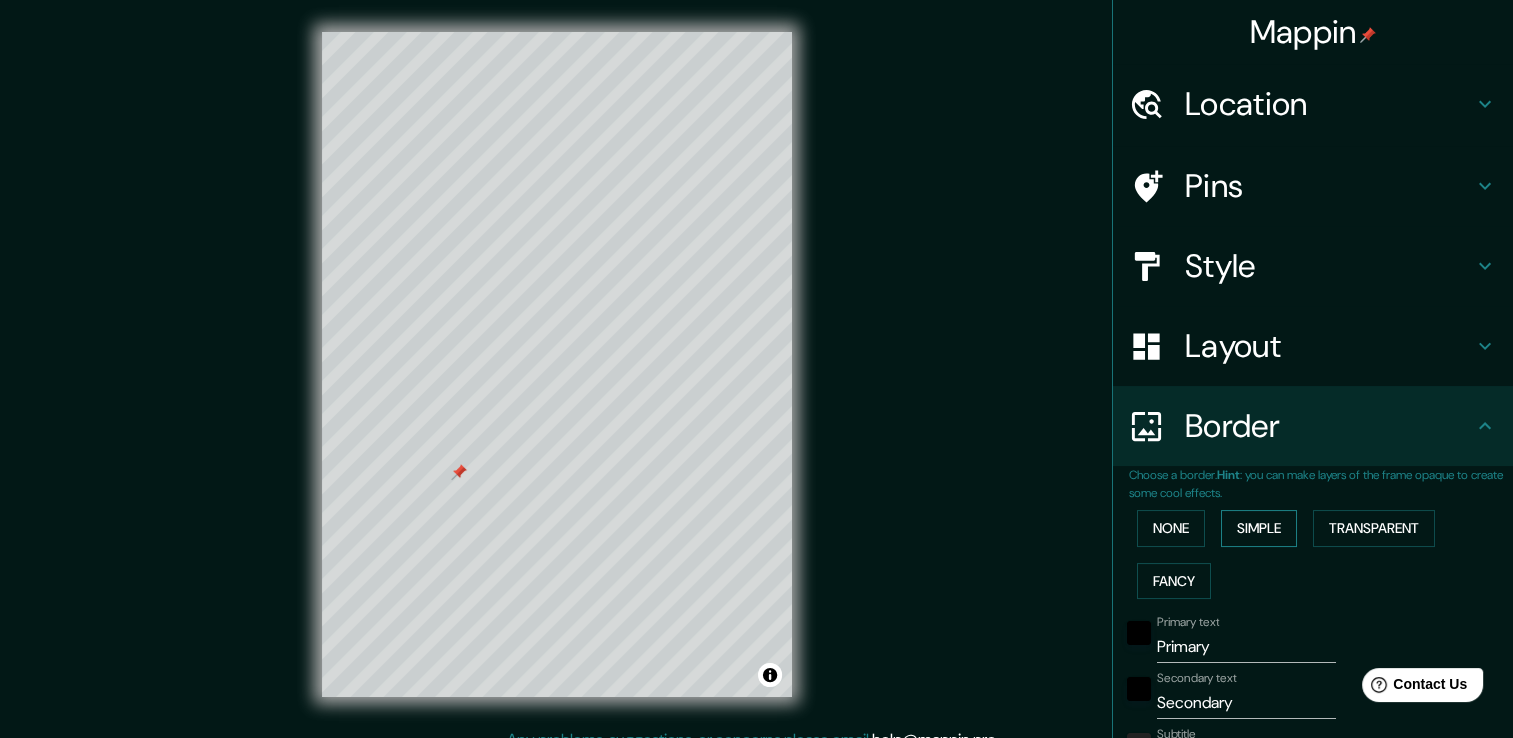 click on "Simple" at bounding box center [1259, 528] 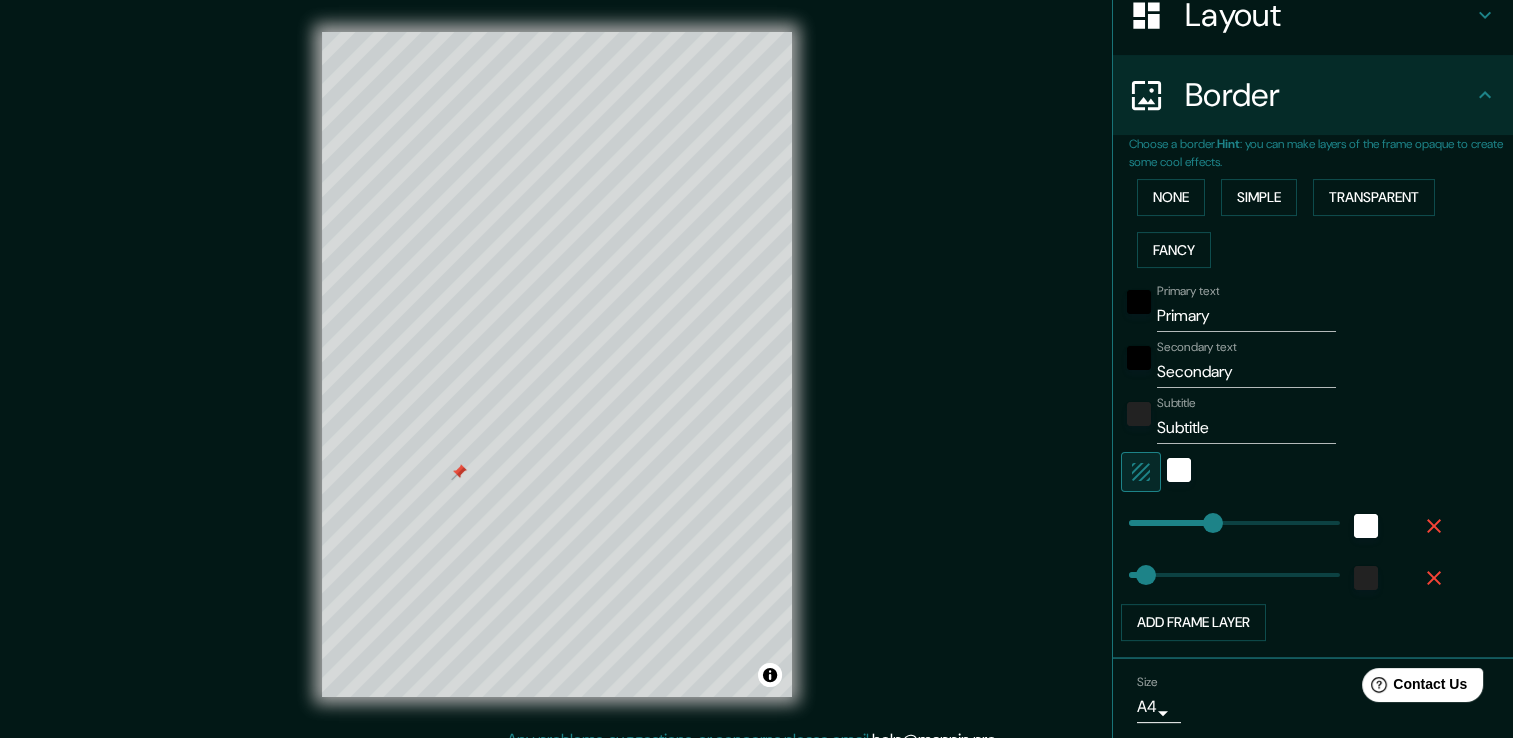 scroll, scrollTop: 396, scrollLeft: 0, axis: vertical 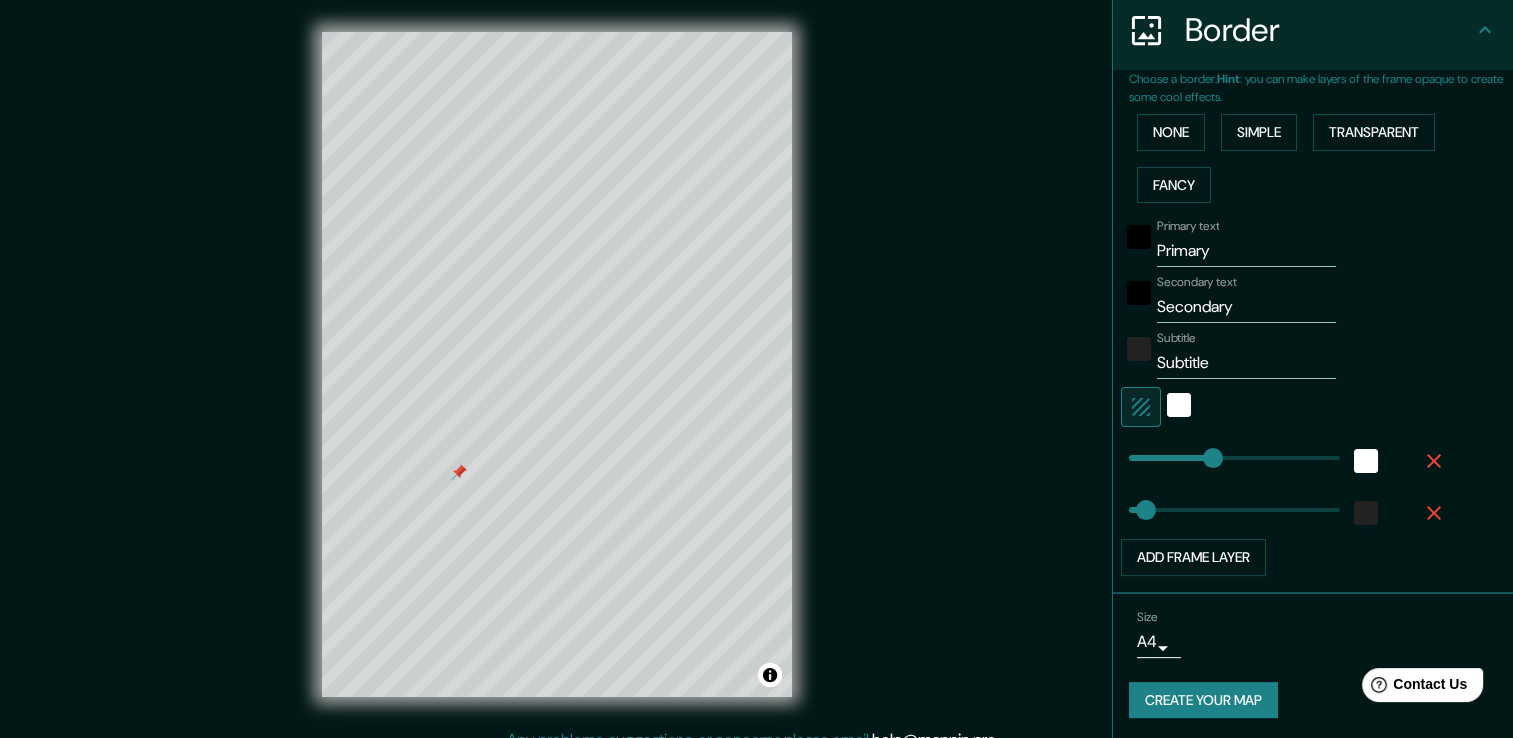 click on "Create your map" at bounding box center [1203, 700] 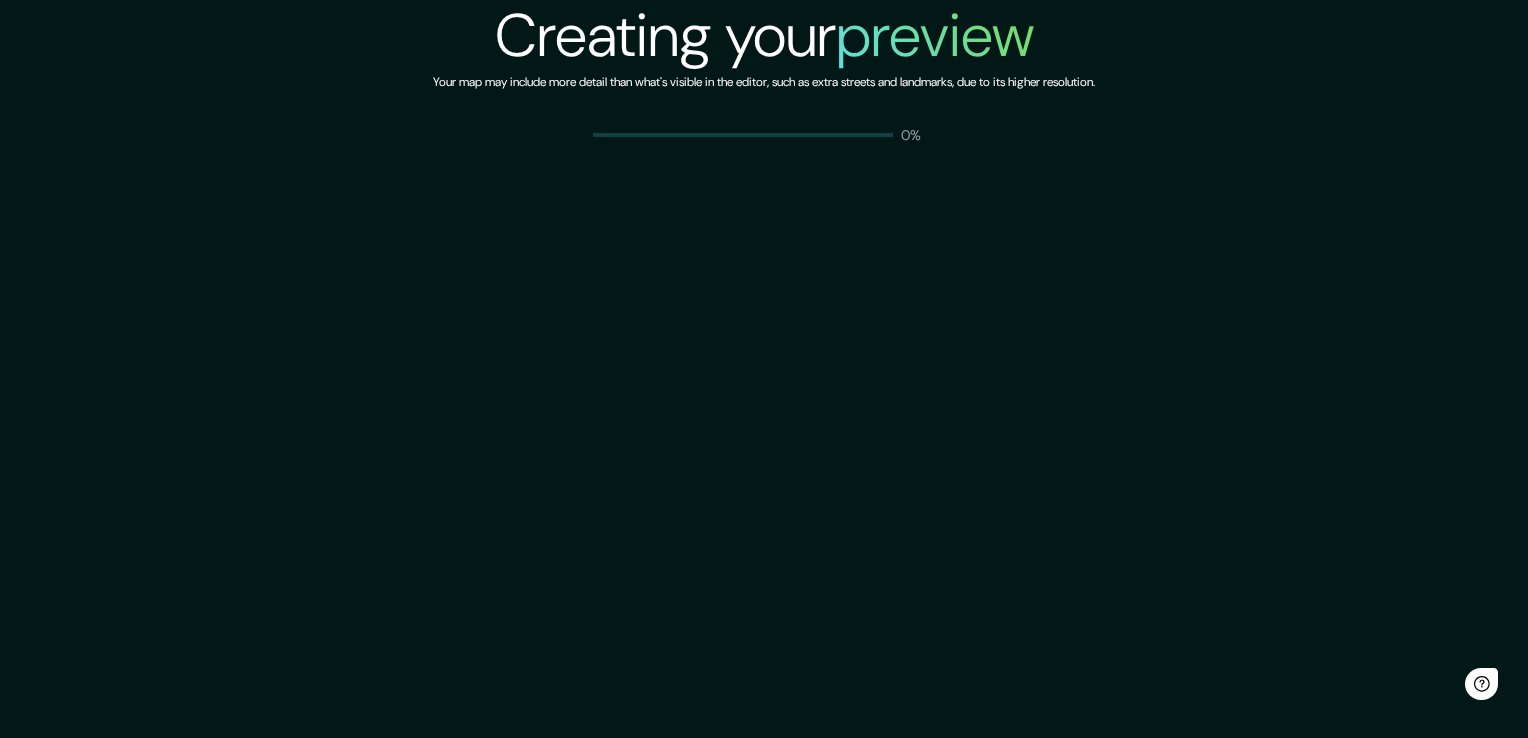 scroll, scrollTop: 0, scrollLeft: 0, axis: both 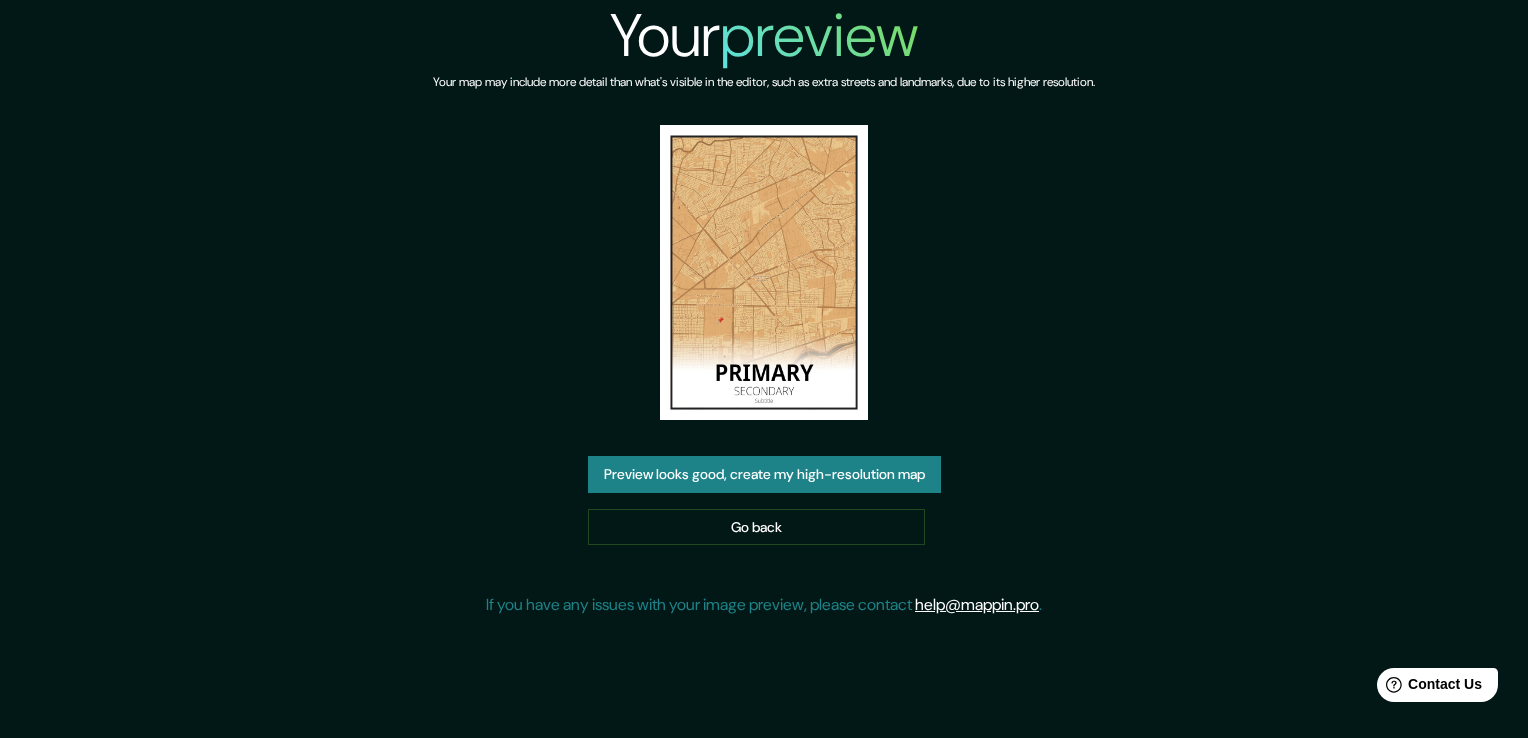 click on "Preview looks good, create my high-resolution map" at bounding box center [764, 474] 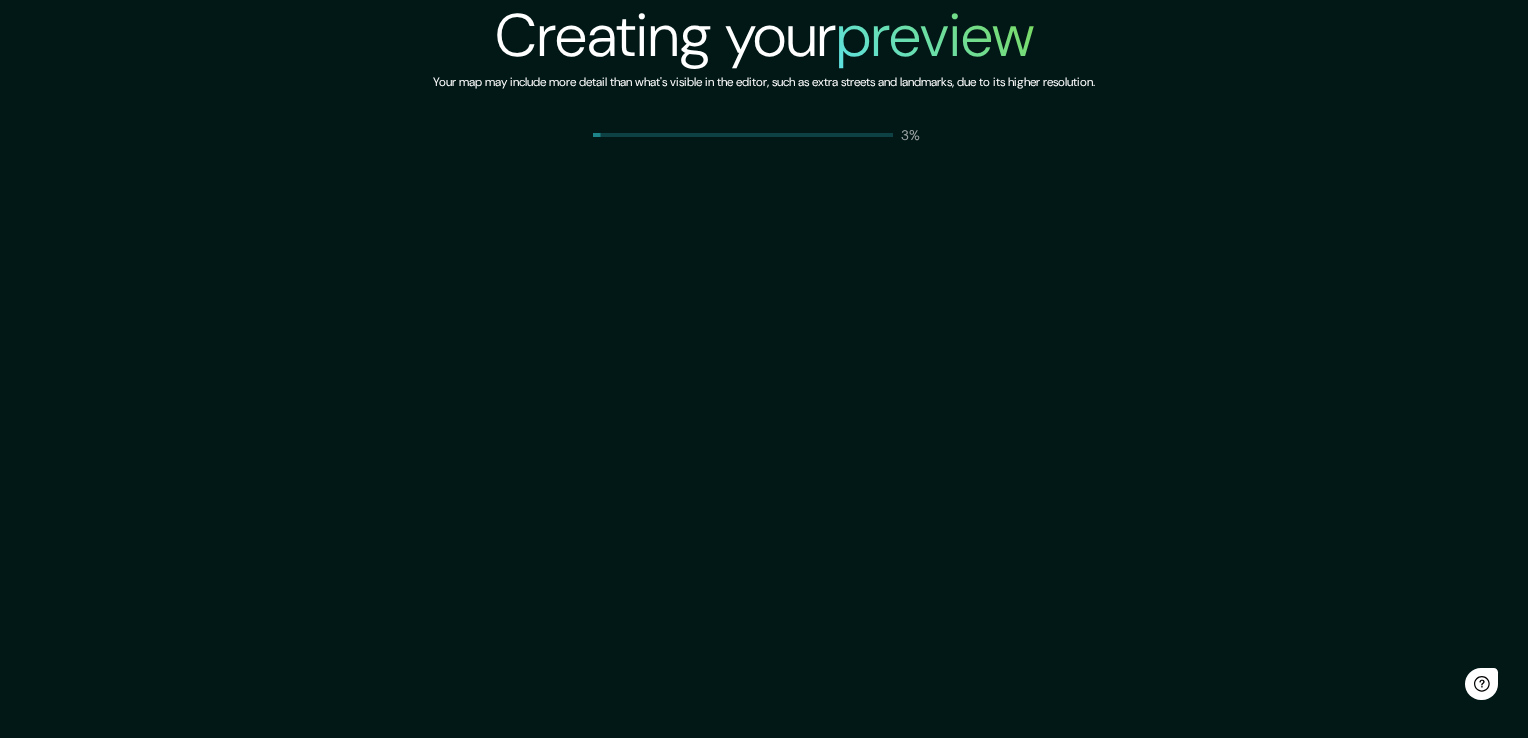 scroll, scrollTop: 0, scrollLeft: 0, axis: both 